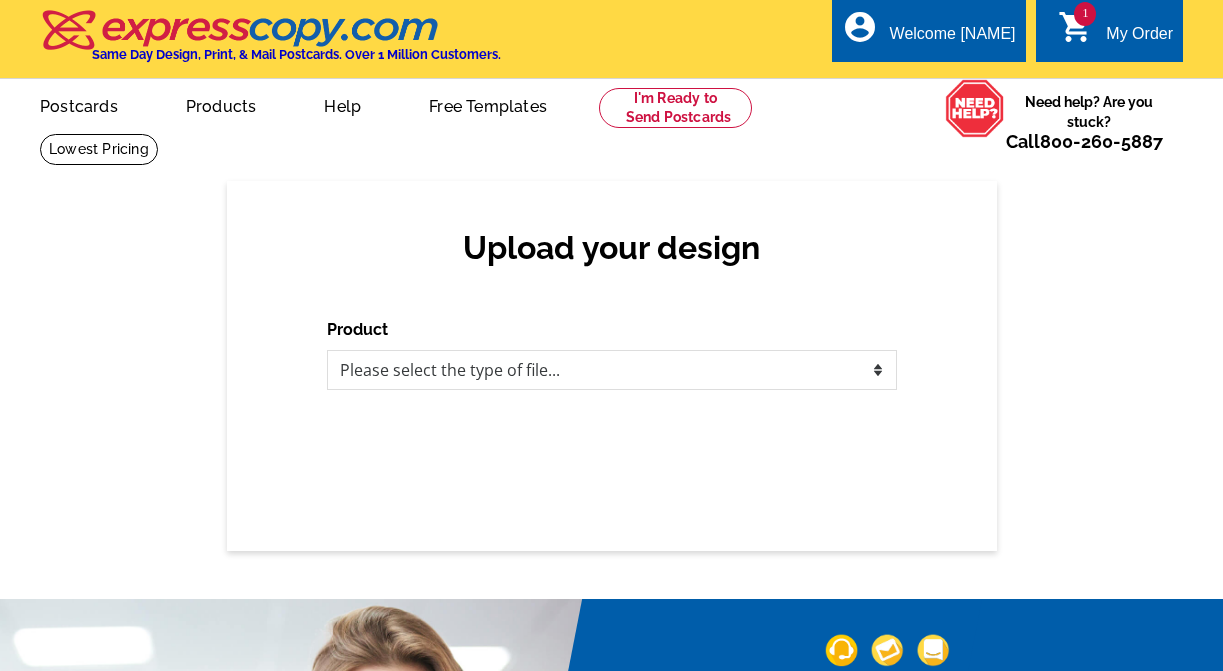 scroll, scrollTop: 0, scrollLeft: 0, axis: both 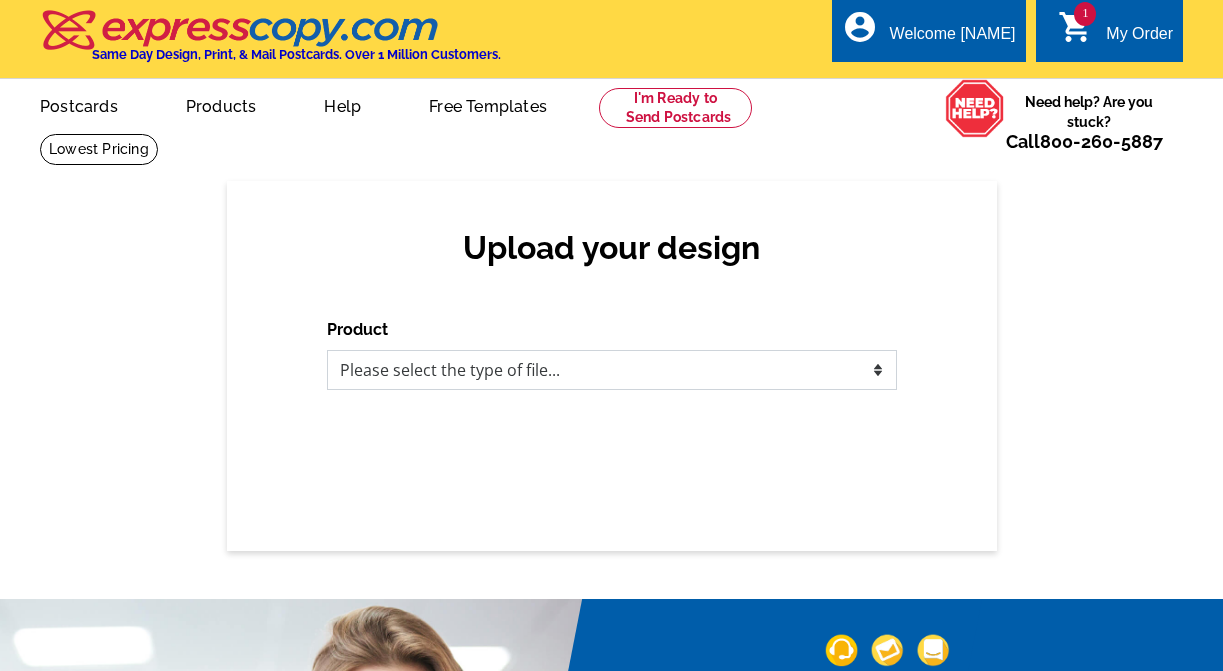 click on "Please select the type of file...
Postcards
Business Cards
Letters and flyers
Greeting Cards
Door Hangers" at bounding box center (612, 370) 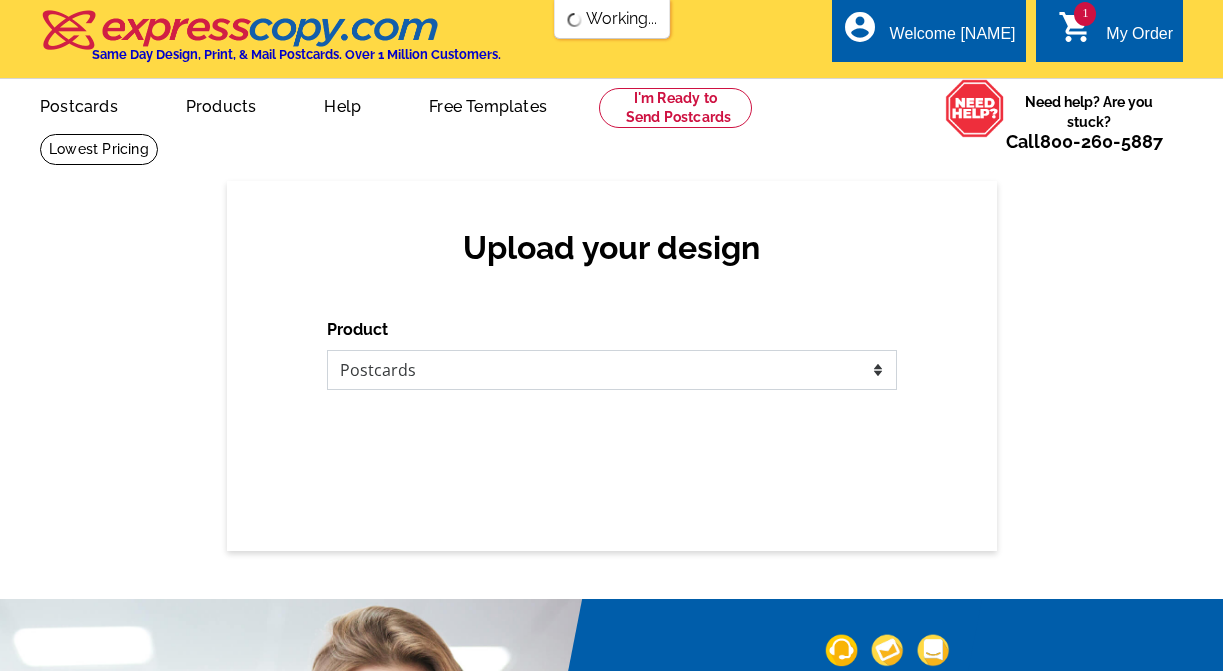 scroll, scrollTop: 0, scrollLeft: 0, axis: both 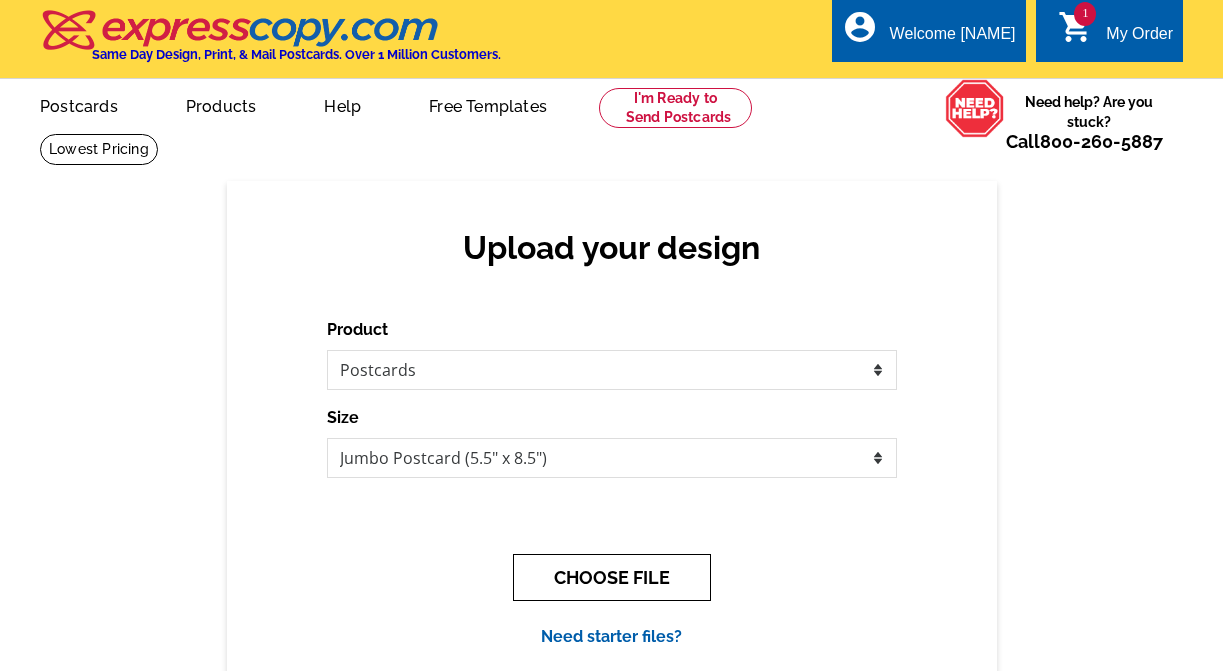 click on "CHOOSE FILE" at bounding box center [612, 577] 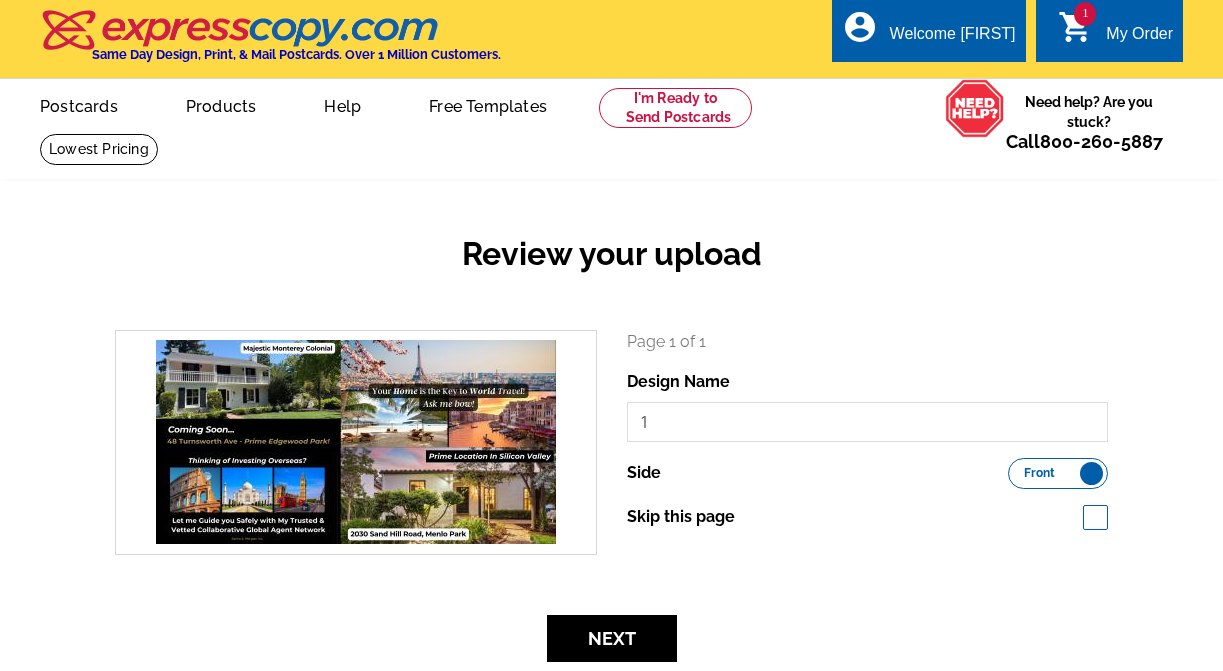scroll, scrollTop: 0, scrollLeft: 0, axis: both 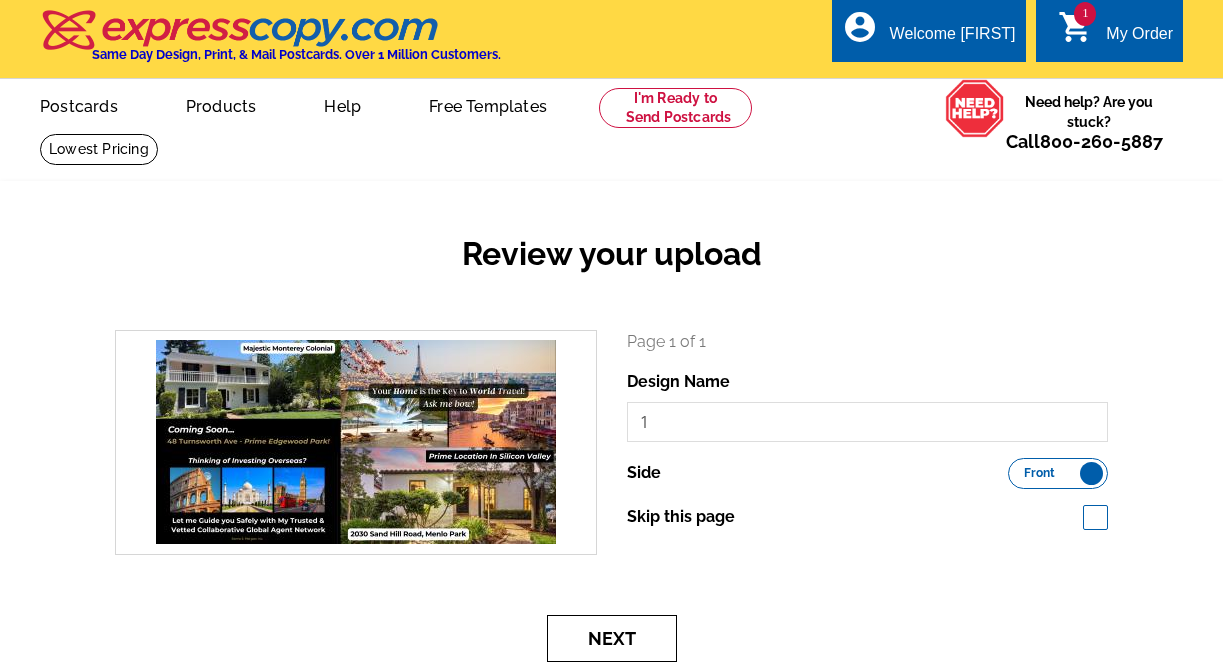 click on "Next" at bounding box center [612, 638] 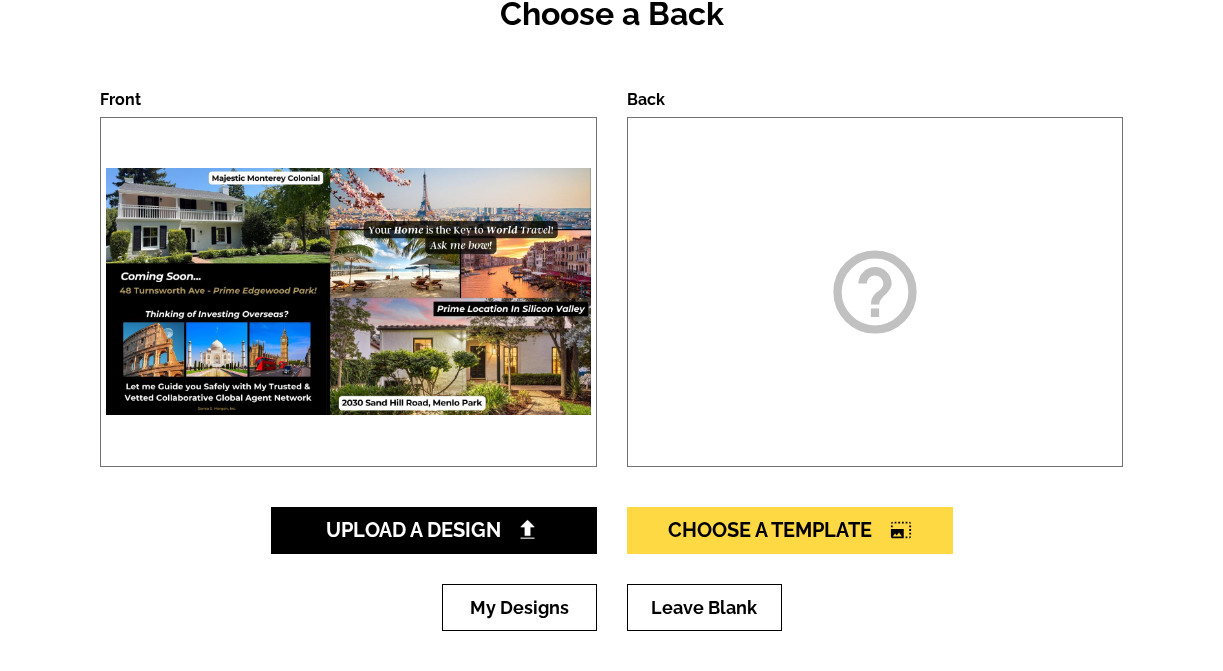 scroll, scrollTop: 264, scrollLeft: 0, axis: vertical 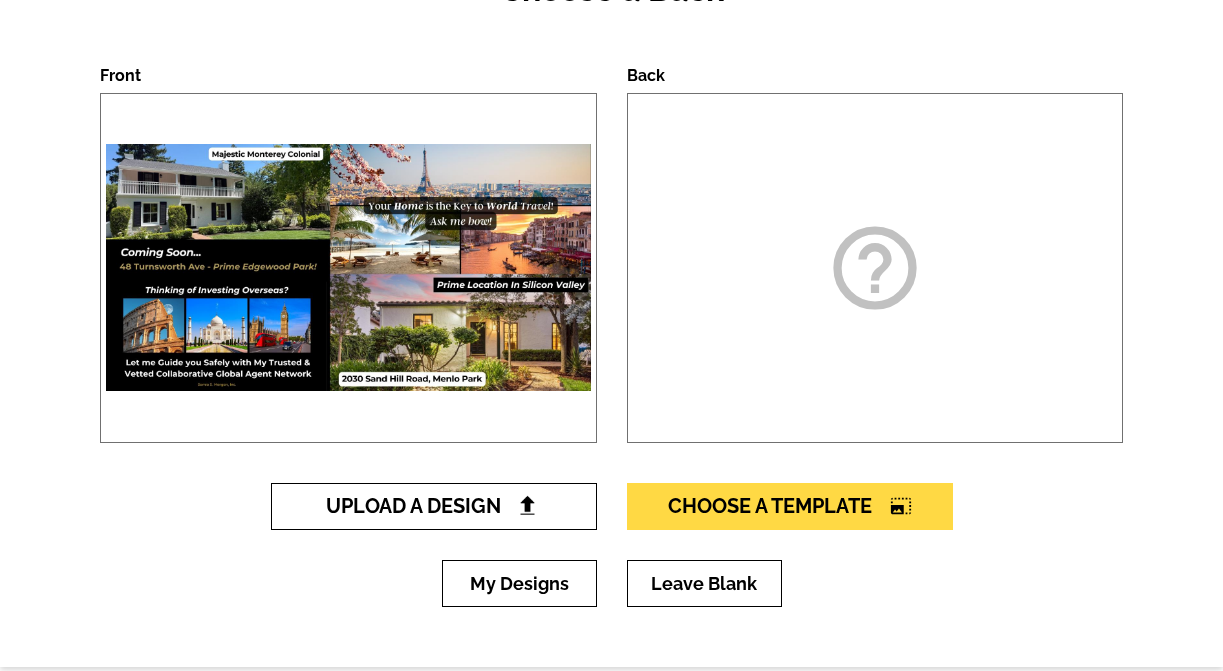 click on "Upload A Design" at bounding box center [433, 506] 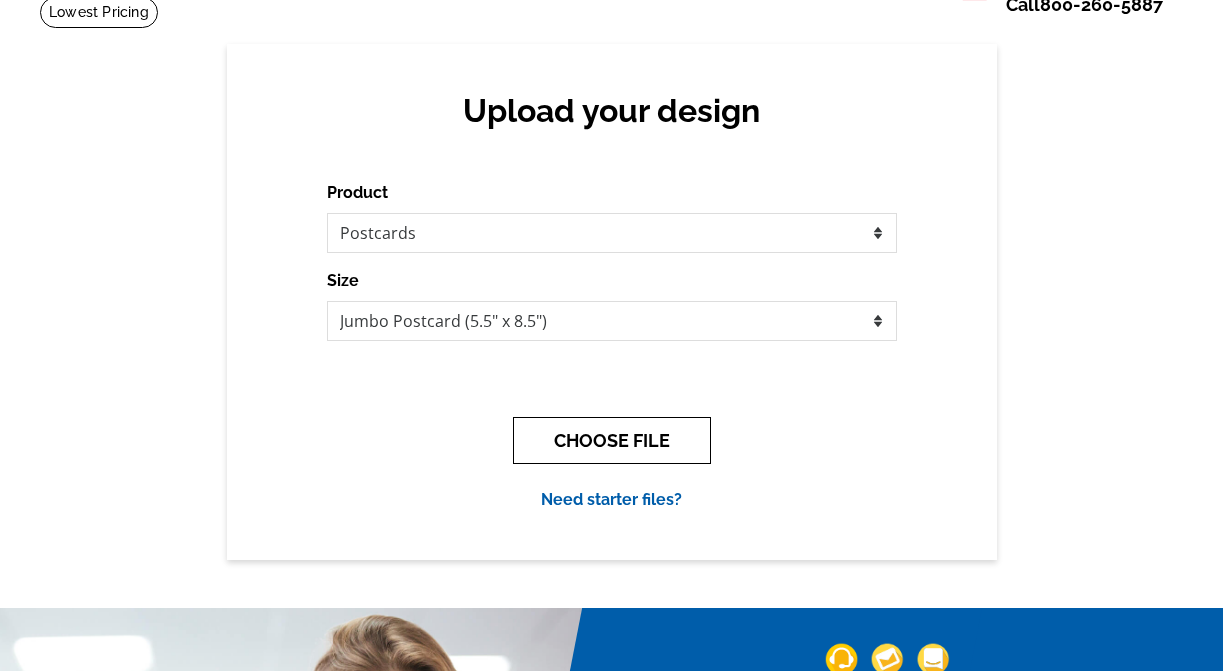 scroll, scrollTop: 103, scrollLeft: 0, axis: vertical 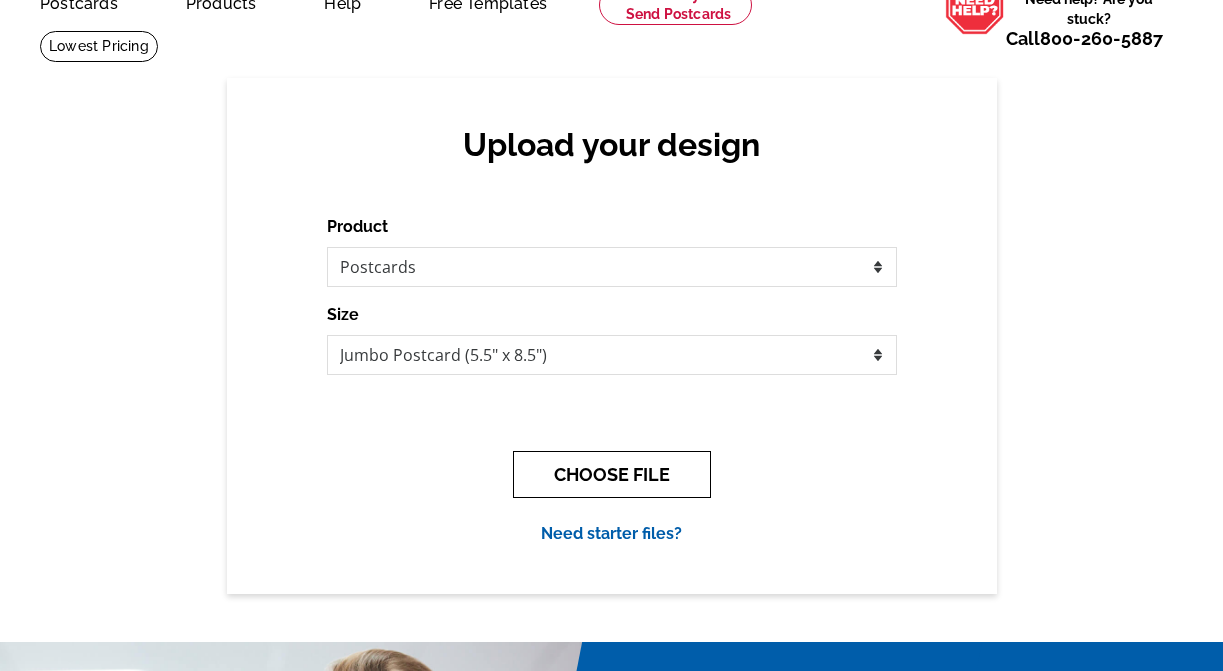 click on "CHOOSE FILE" at bounding box center (612, 474) 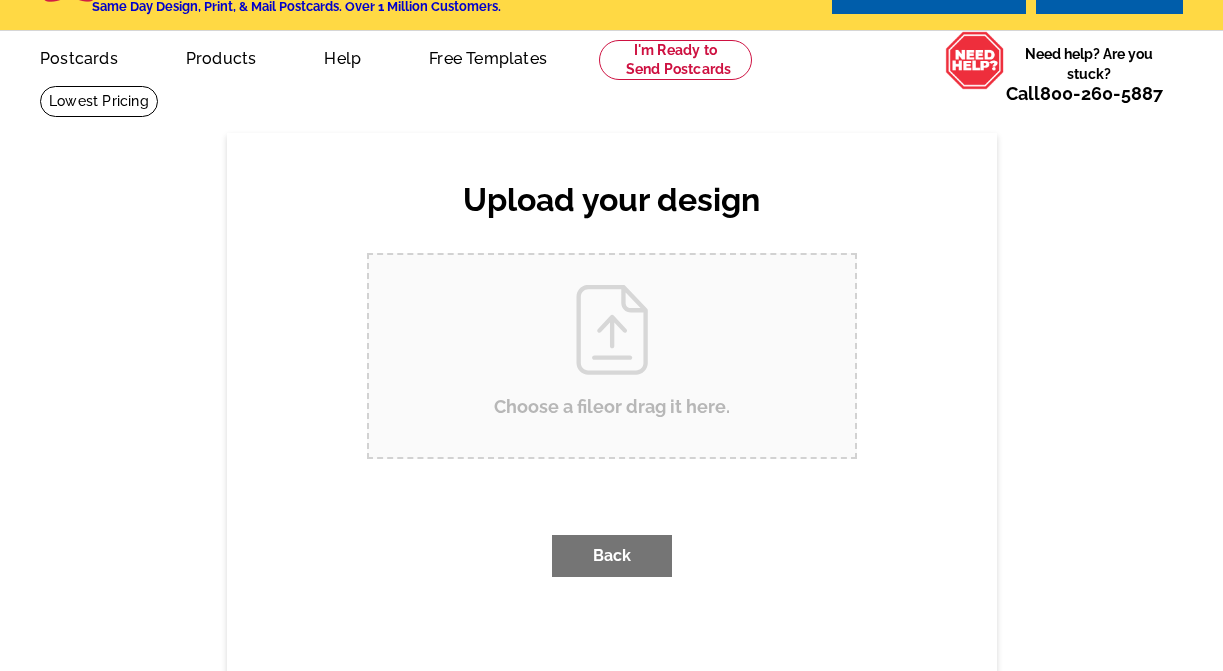 scroll, scrollTop: 0, scrollLeft: 0, axis: both 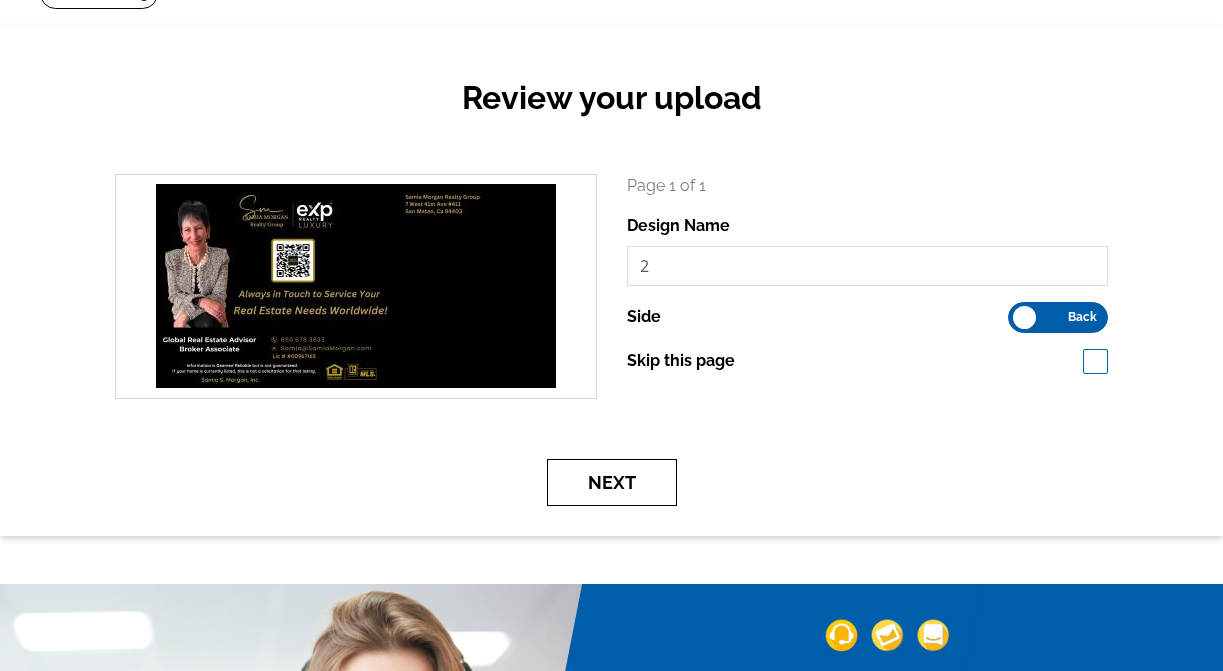 click on "Next" at bounding box center [612, 482] 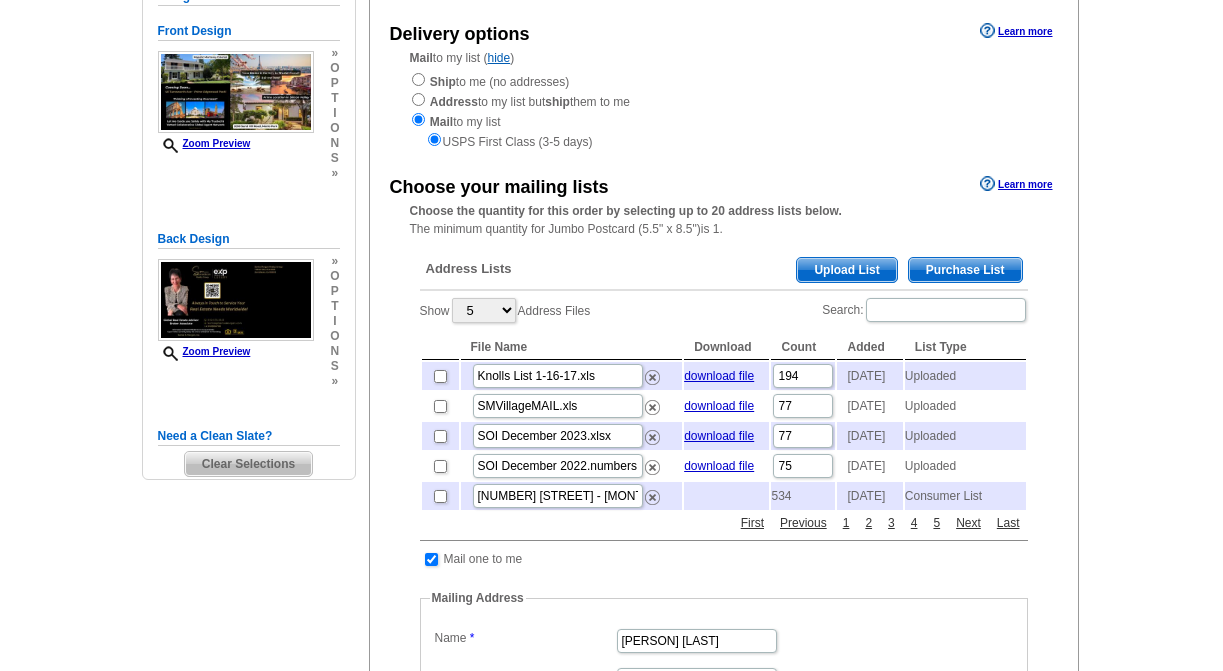 scroll, scrollTop: 223, scrollLeft: 0, axis: vertical 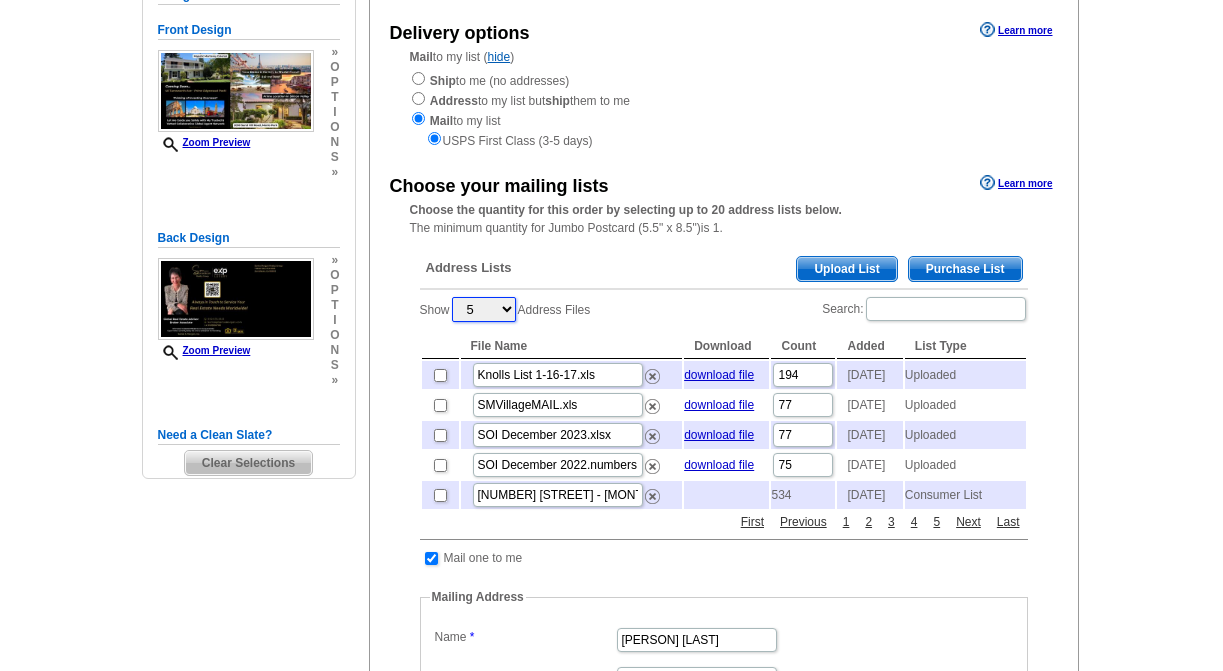 click on "5 10 25 50 100" at bounding box center (484, 309) 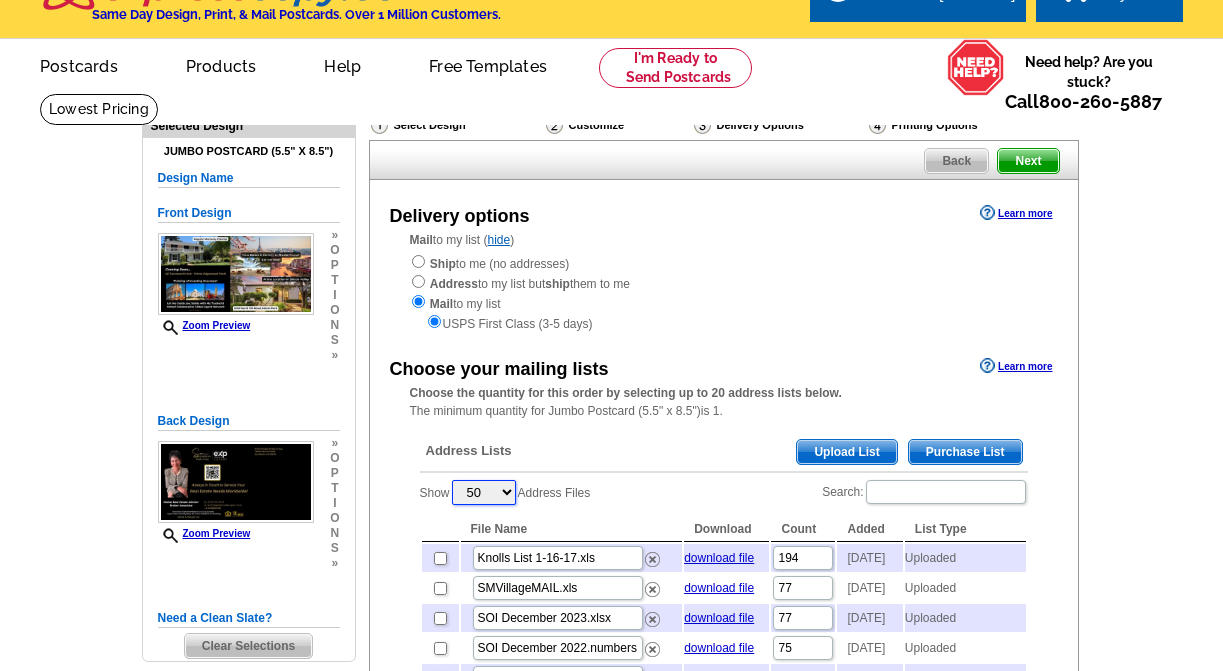scroll, scrollTop: 0, scrollLeft: 0, axis: both 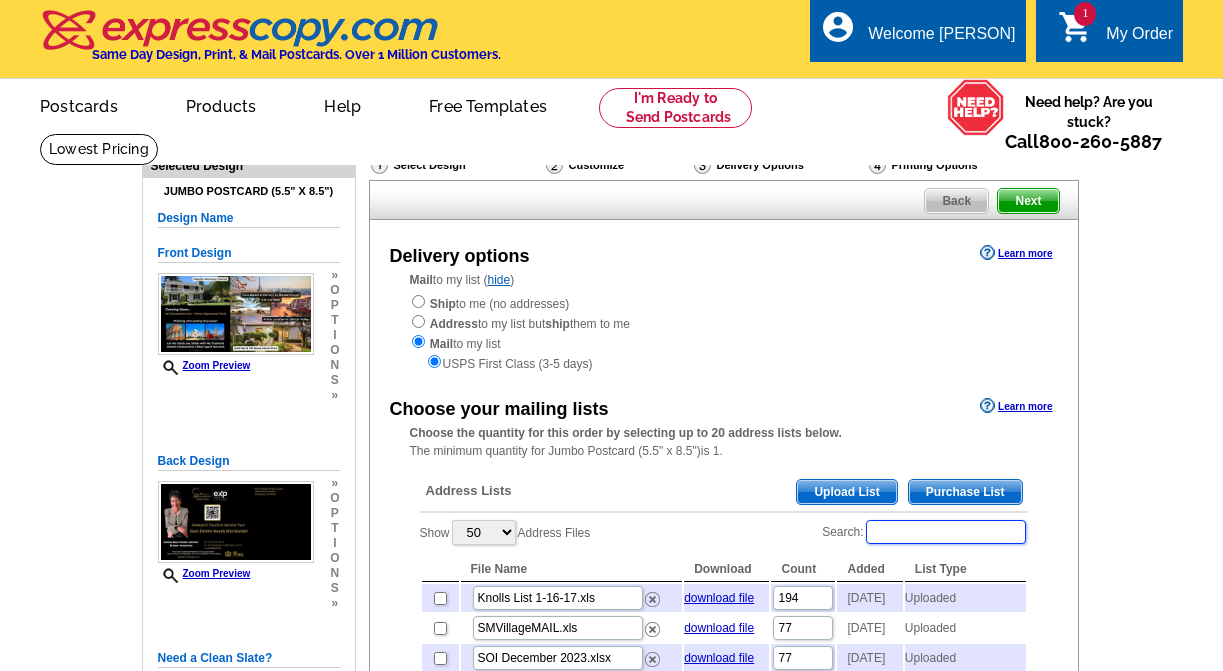 click on "Search:" at bounding box center [946, 532] 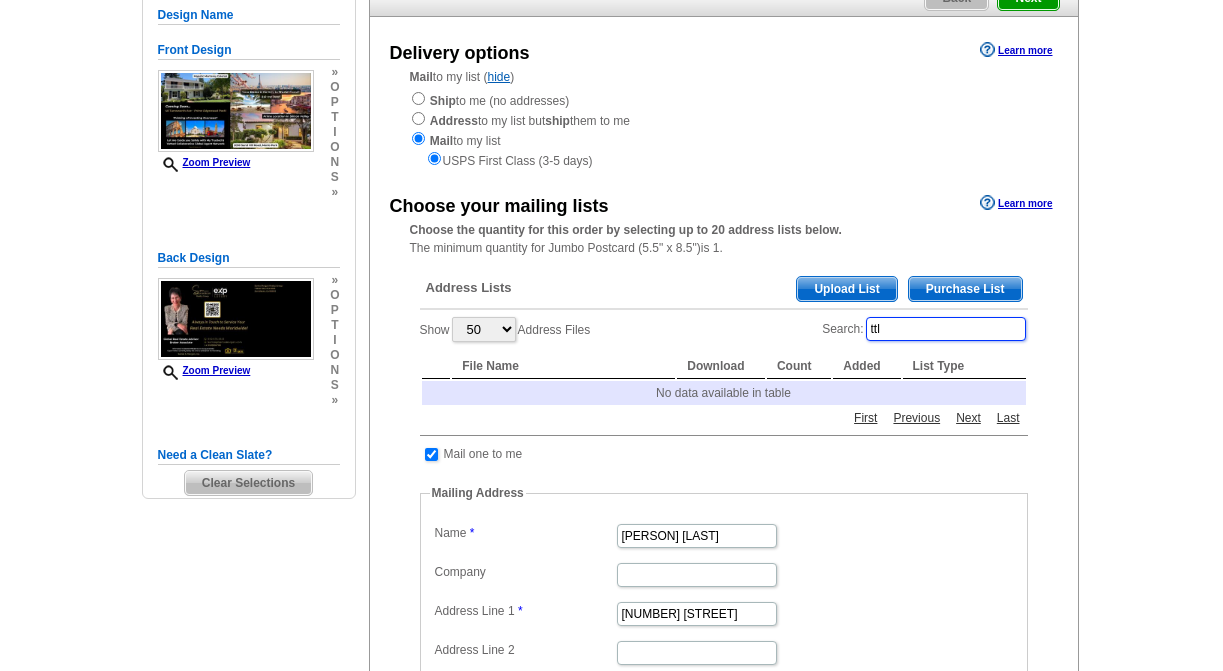 scroll, scrollTop: 212, scrollLeft: 0, axis: vertical 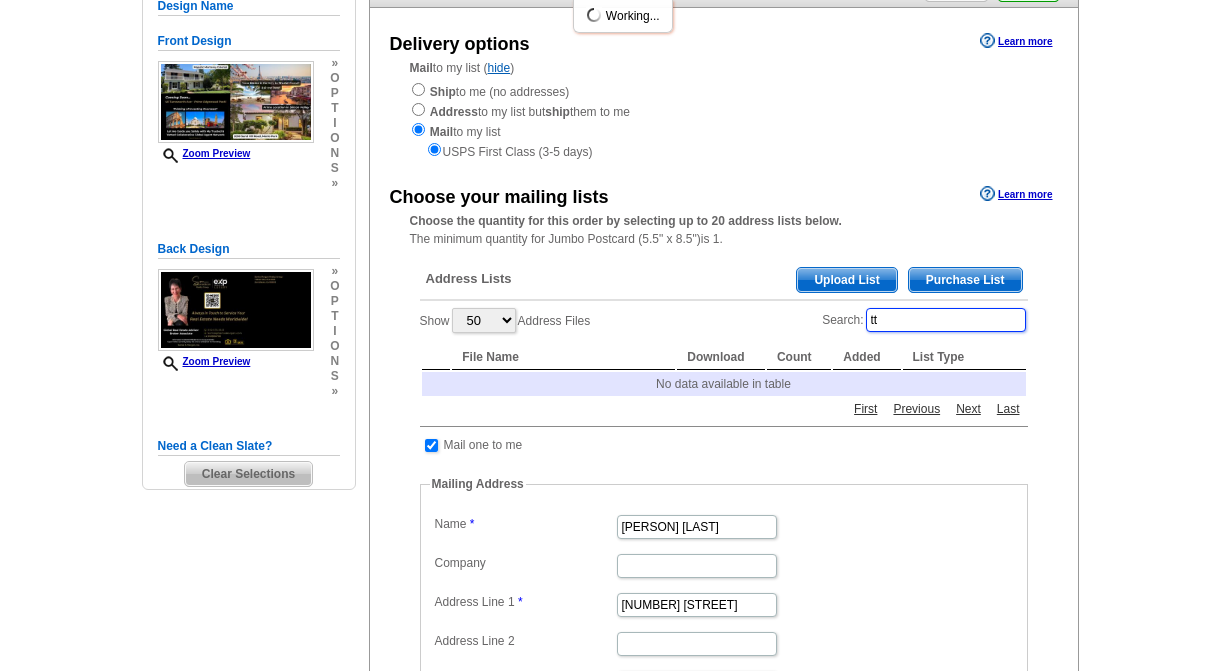 type on "t" 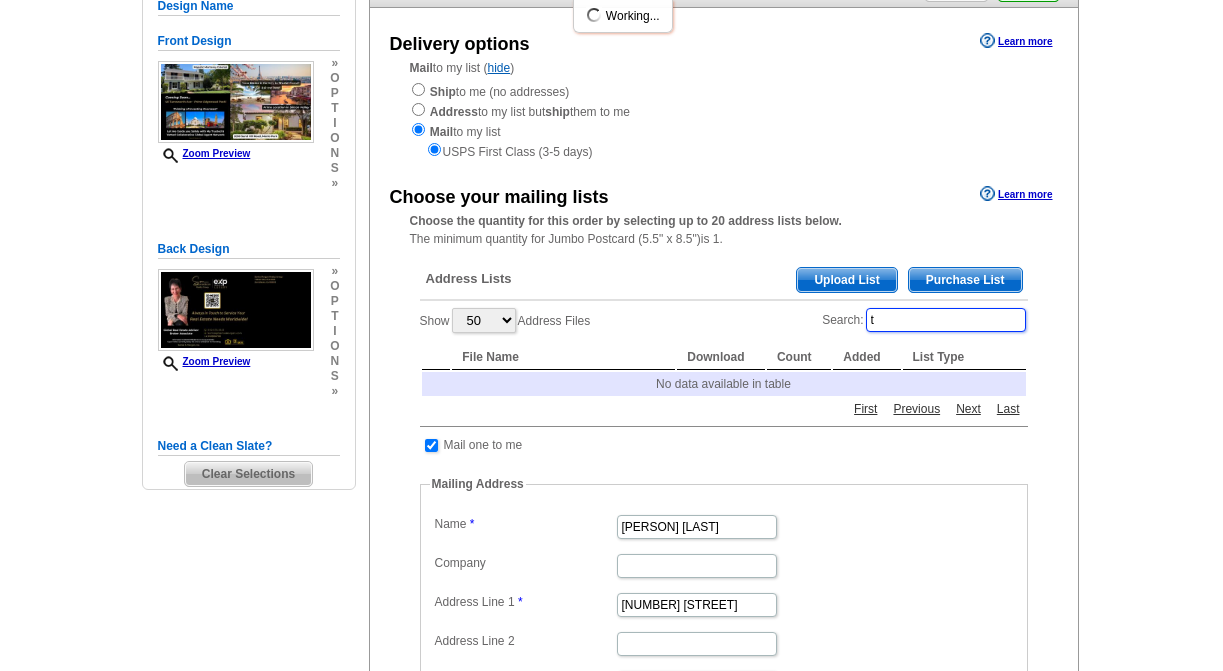 type 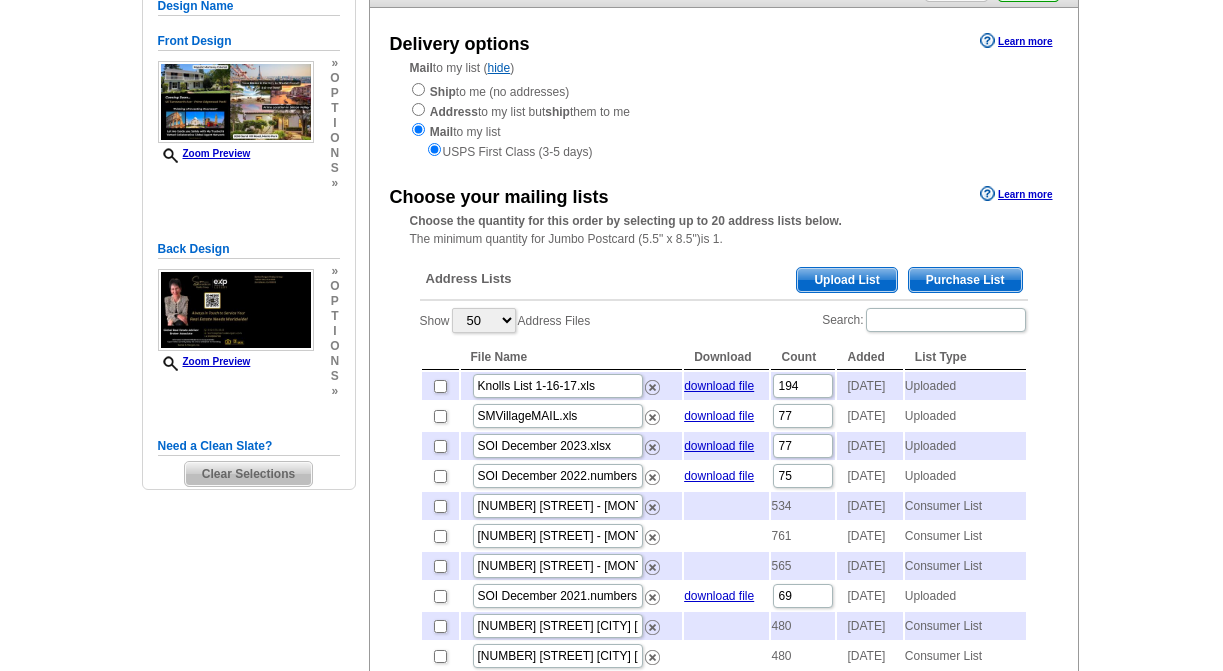 click on "Purchase List" at bounding box center (965, 280) 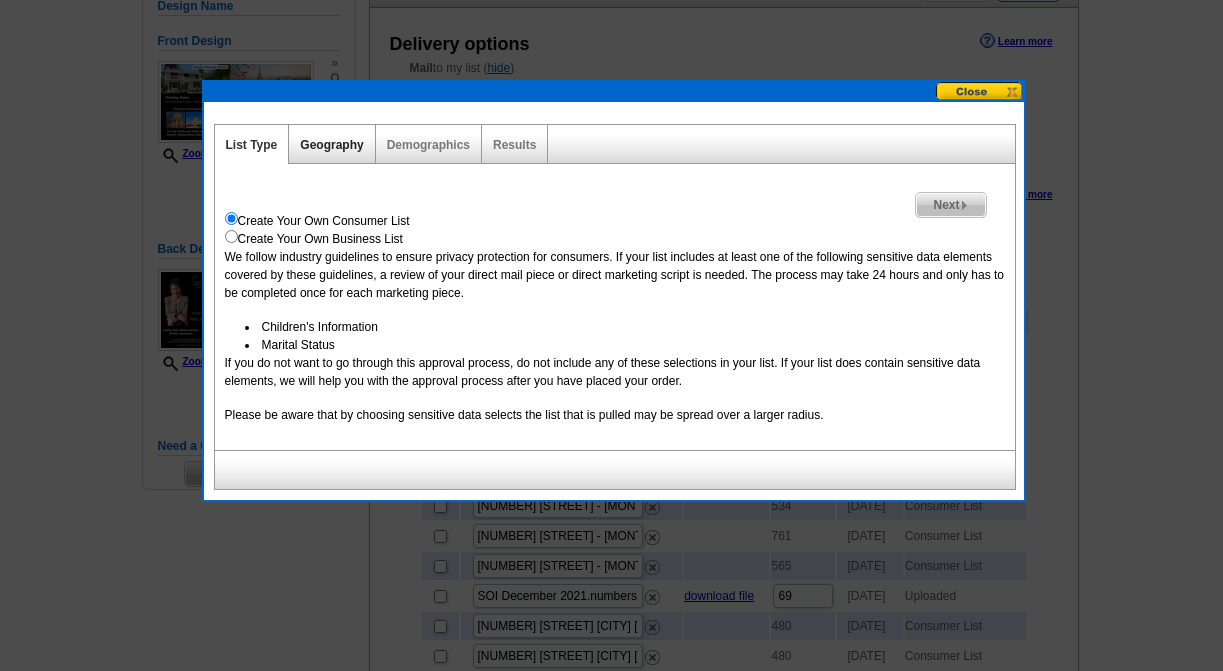 click on "Geography" at bounding box center [331, 145] 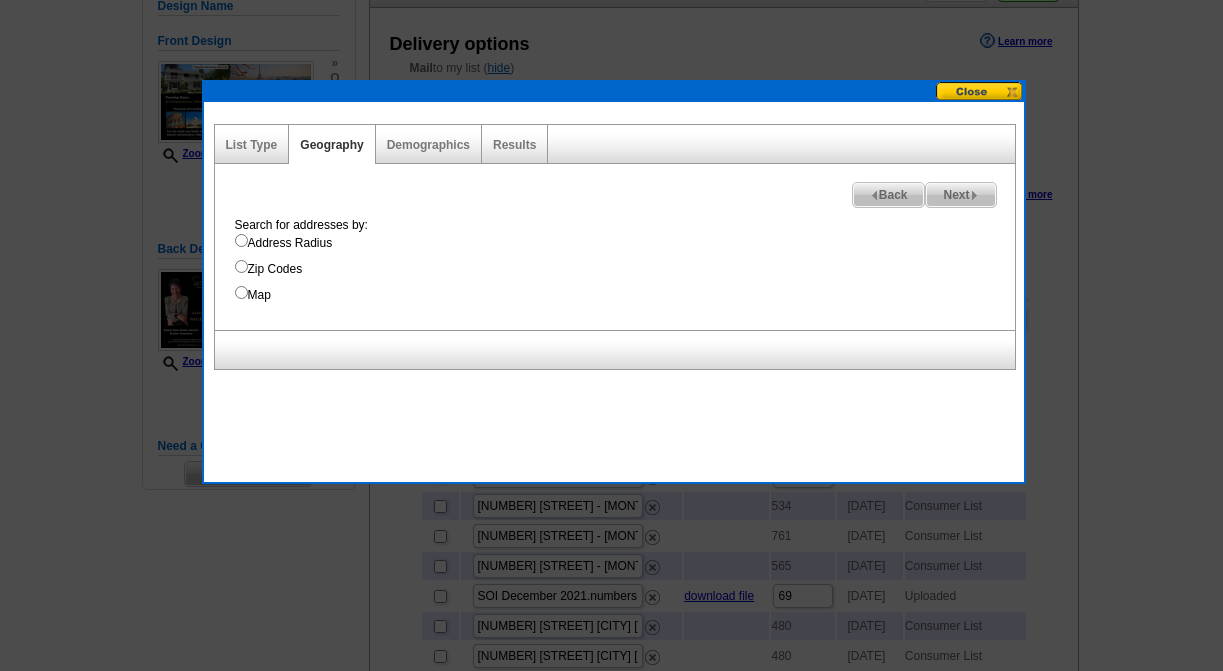 click on "Map" at bounding box center [241, 292] 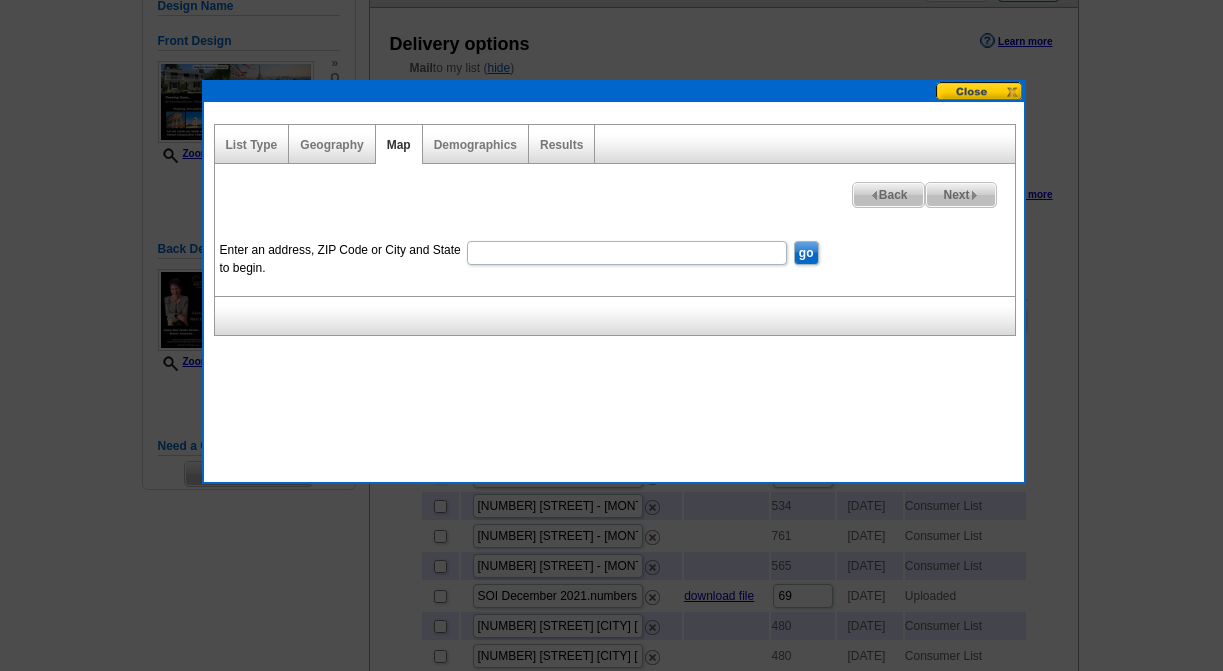 click on "Enter an address, ZIP Code or City and State to begin." at bounding box center (627, 253) 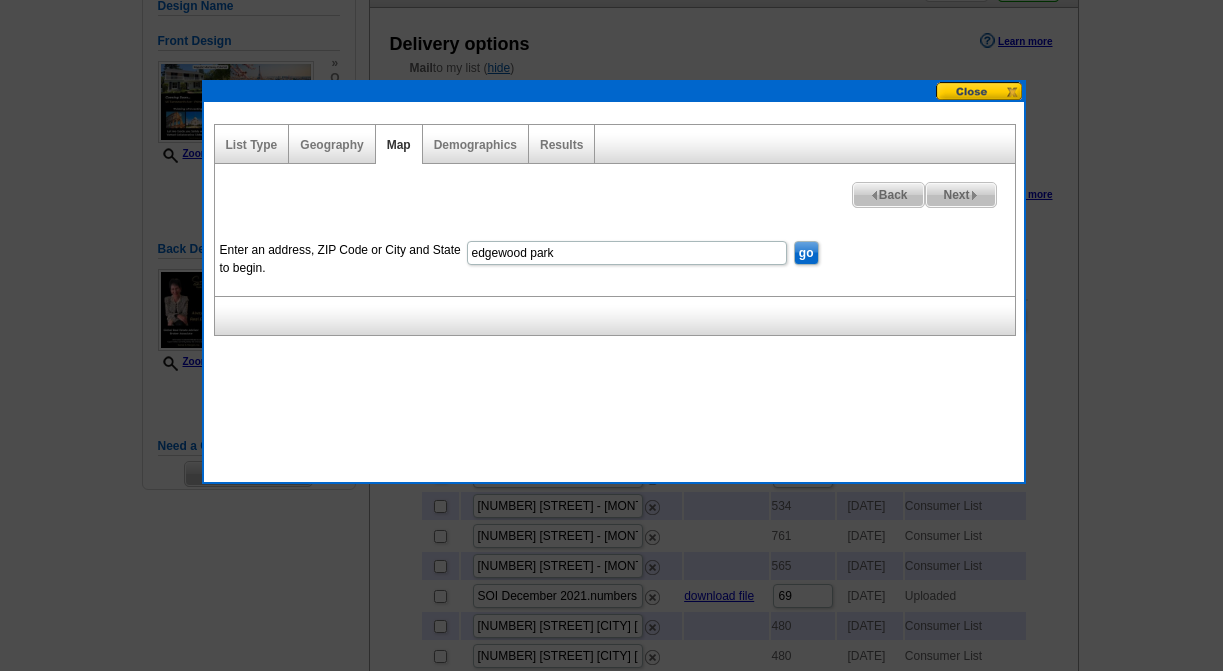 type on "edgewood park" 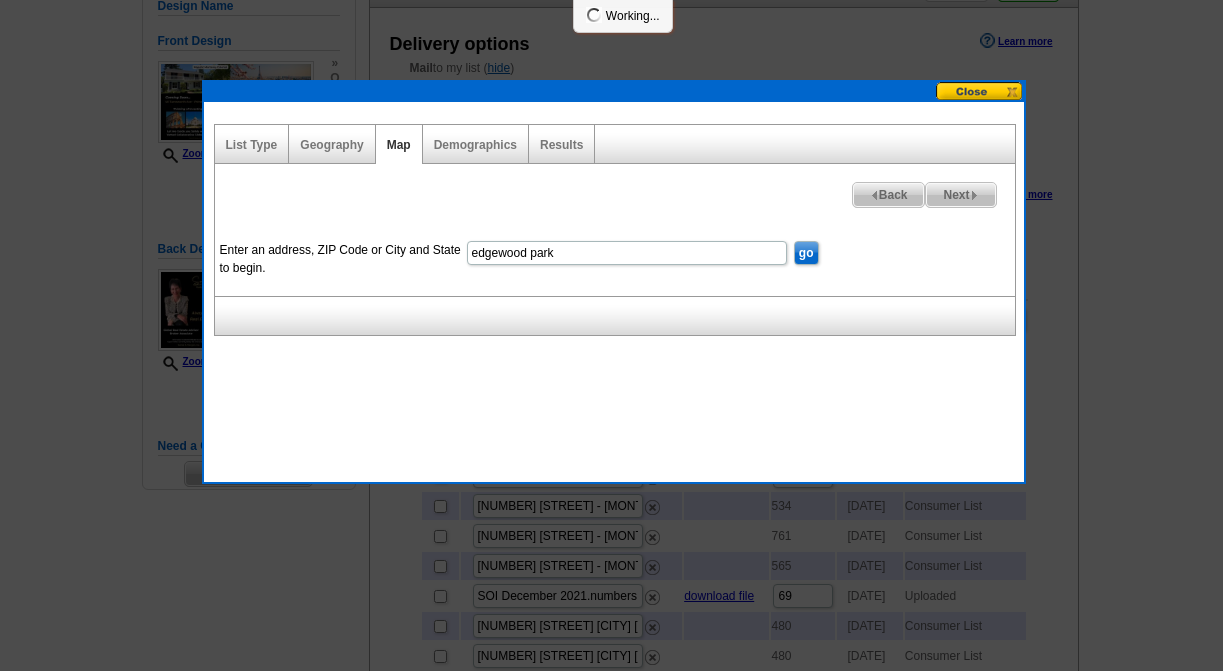 scroll, scrollTop: 0, scrollLeft: 0, axis: both 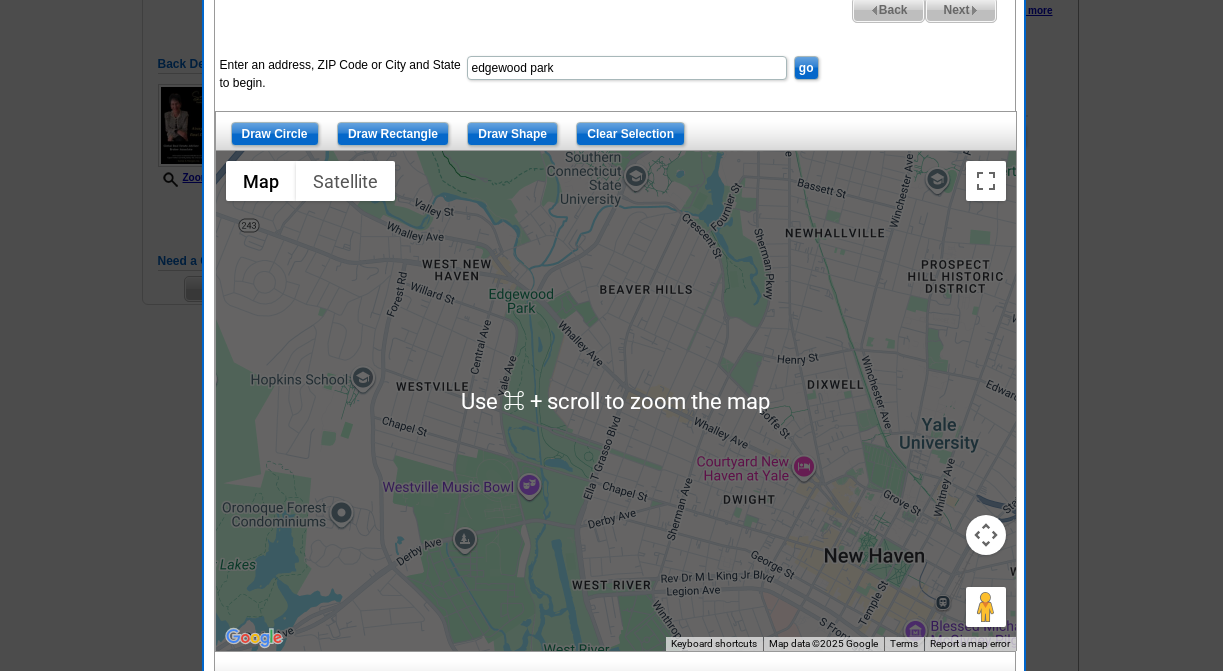 click on "edgewood park" at bounding box center (627, 68) 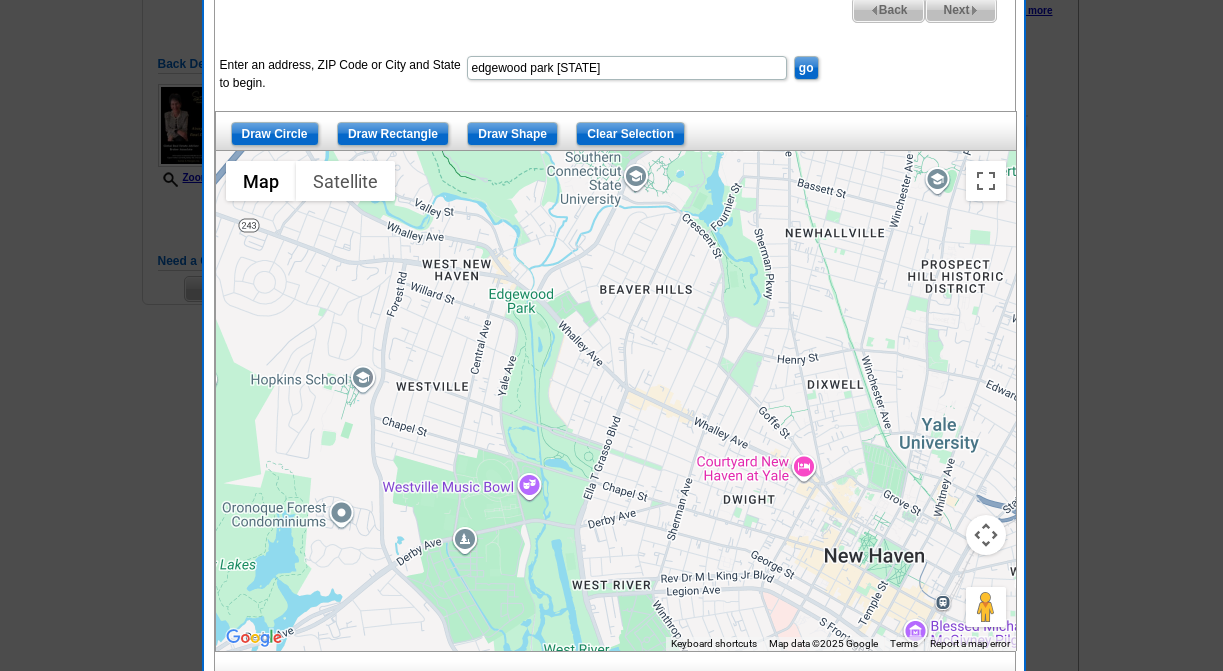 type on "edgewood park [STATE]" 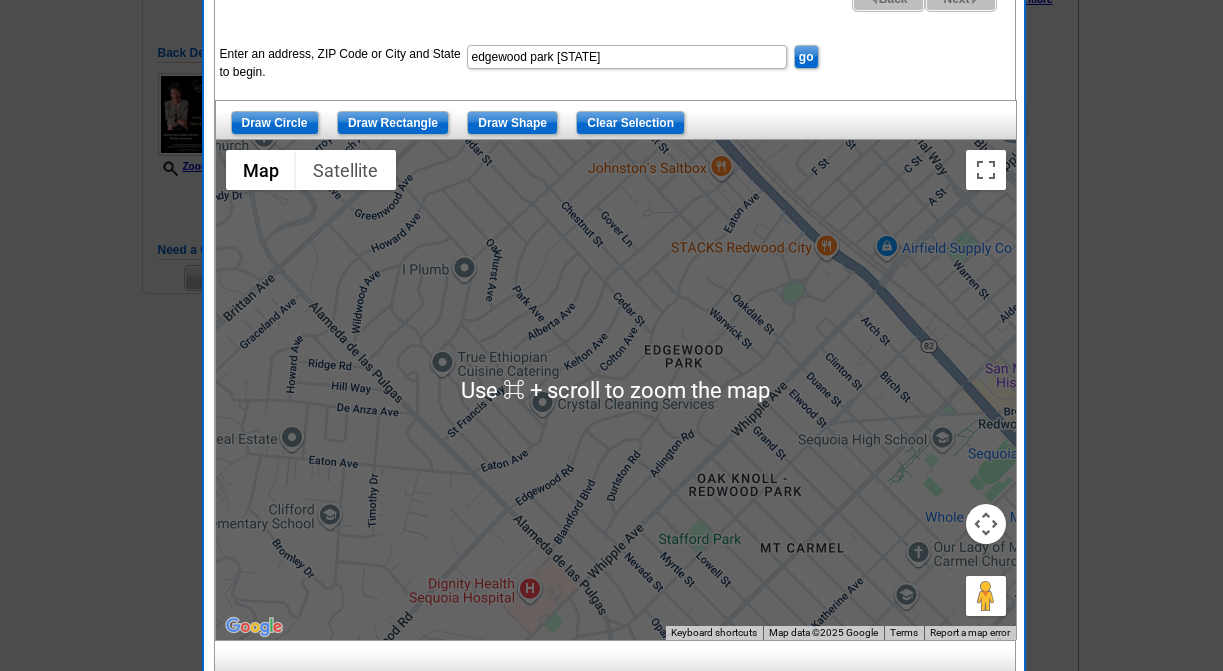 scroll, scrollTop: 428, scrollLeft: 0, axis: vertical 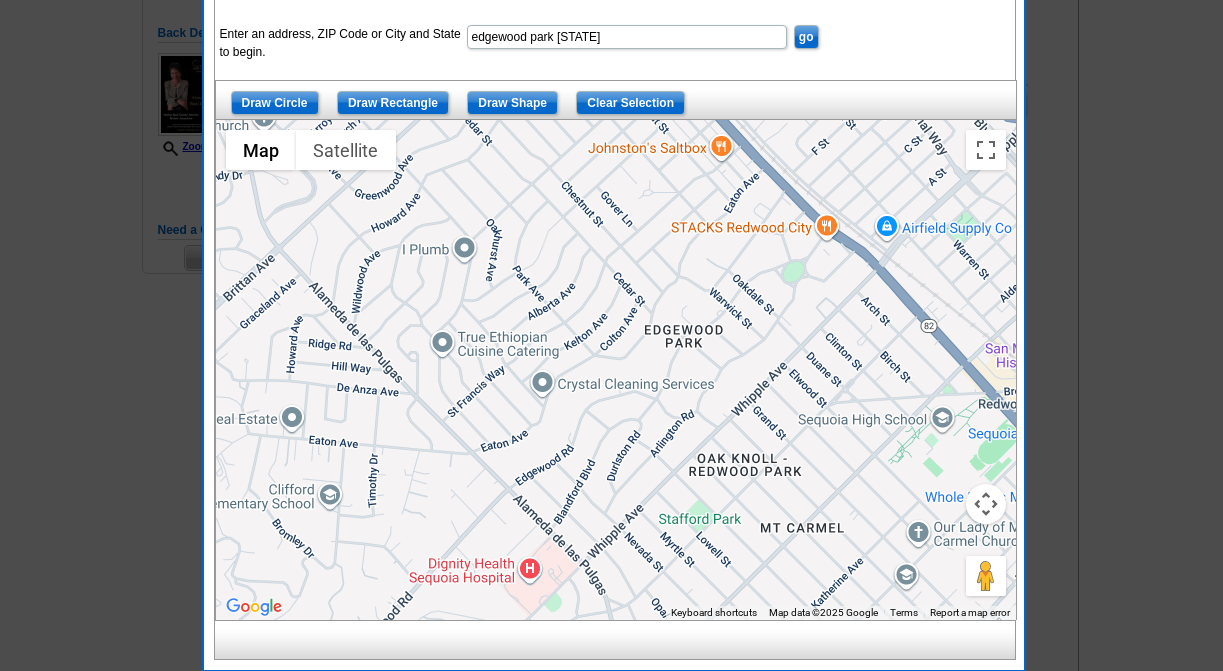 click at bounding box center (616, 370) 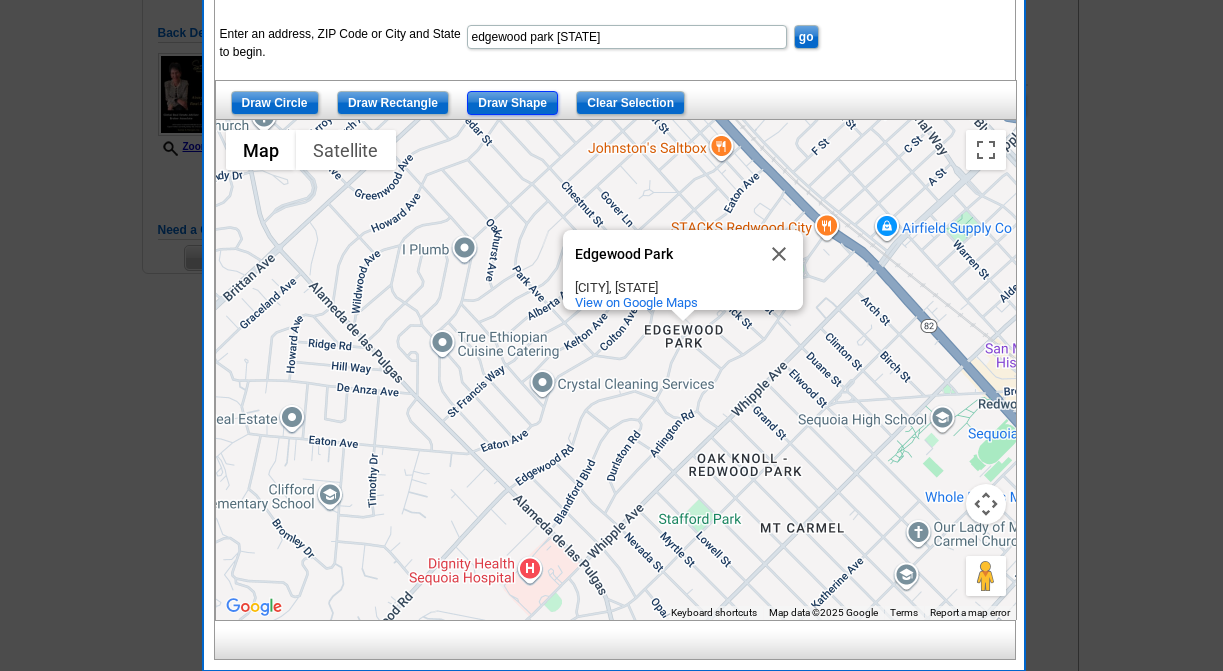 click on "Draw Shape" at bounding box center (512, 103) 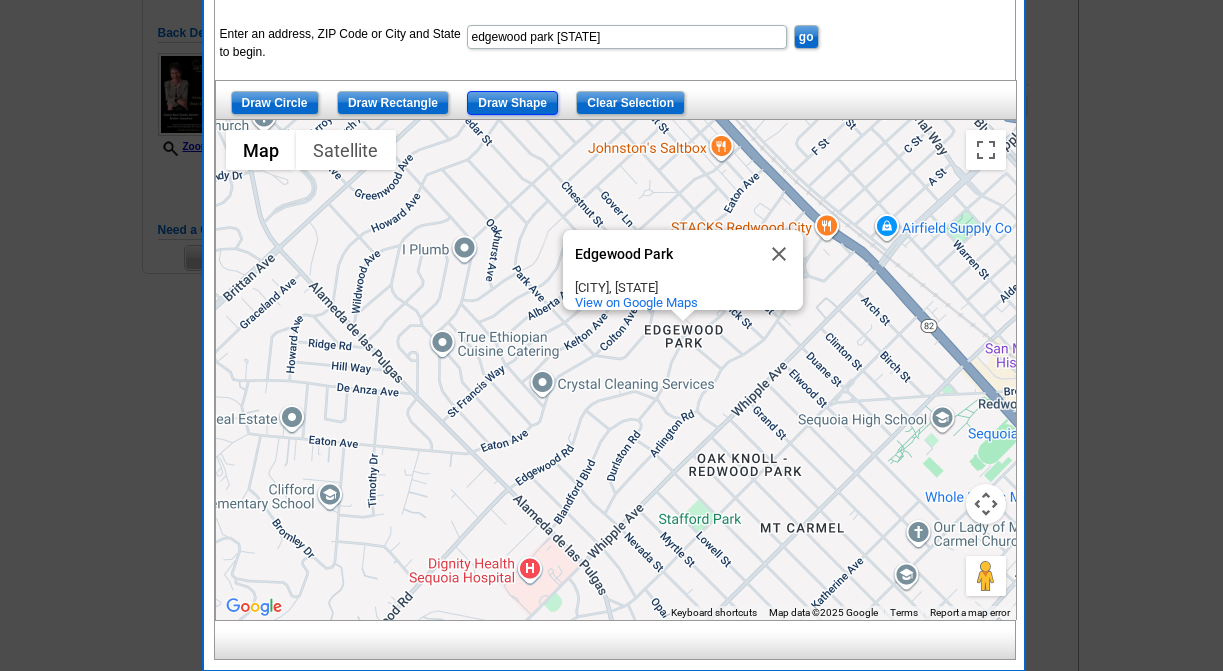 click on "Draw Shape" at bounding box center (512, 103) 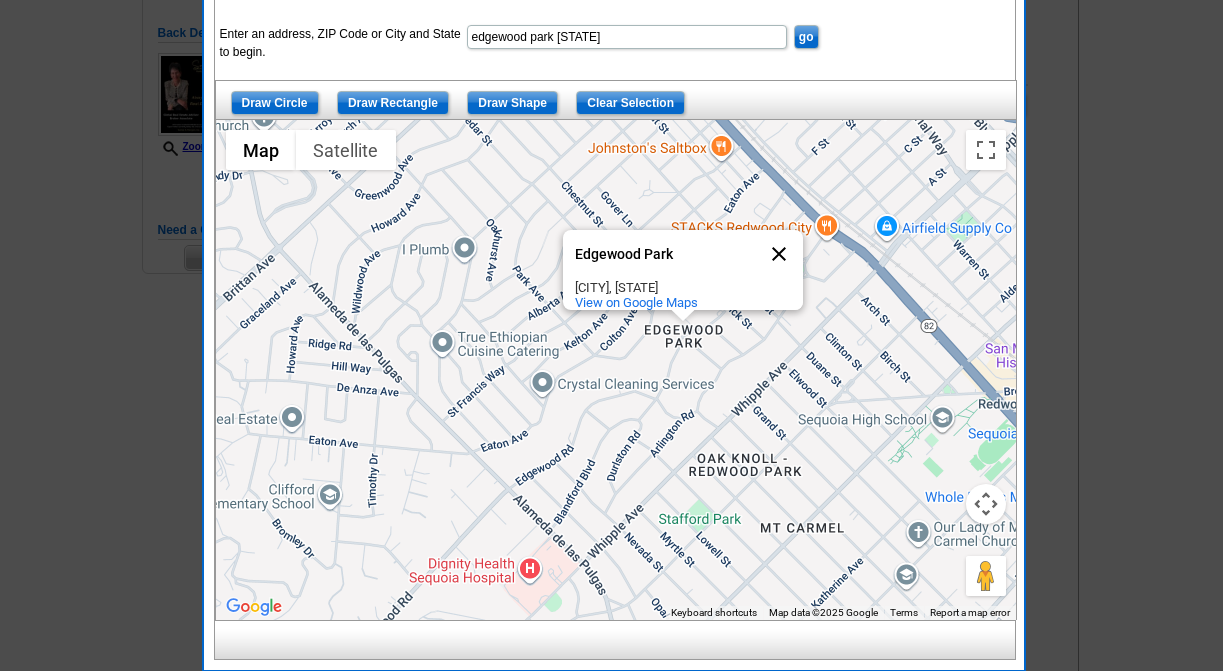 click at bounding box center (779, 254) 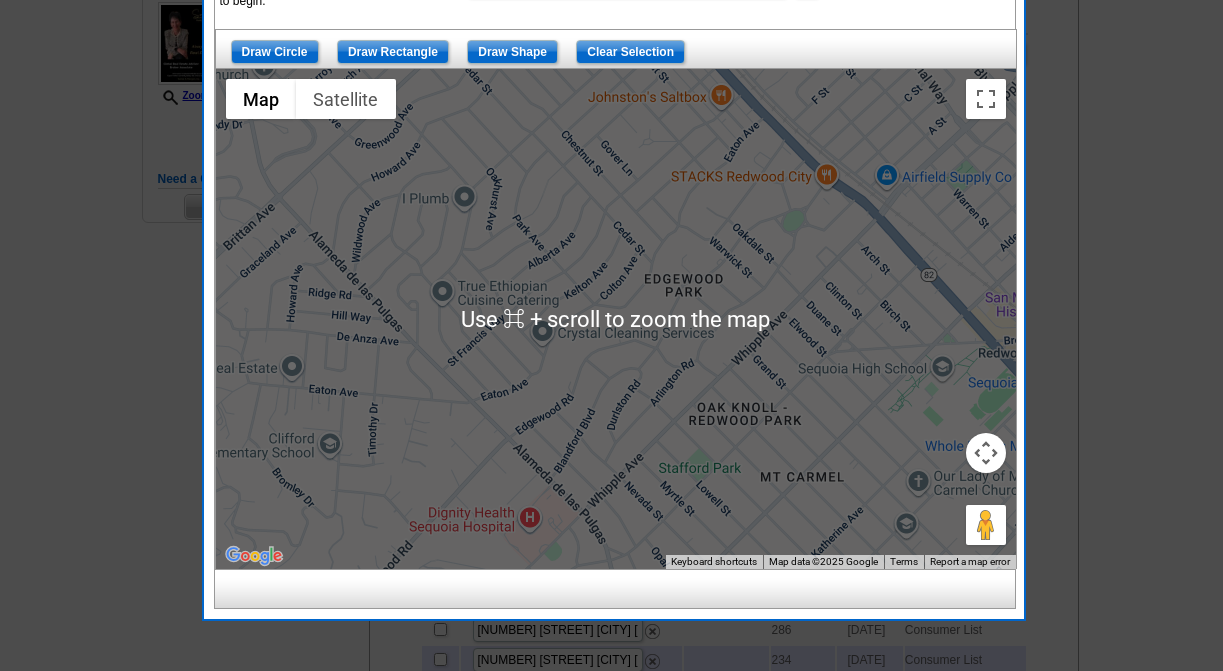 scroll, scrollTop: 480, scrollLeft: 0, axis: vertical 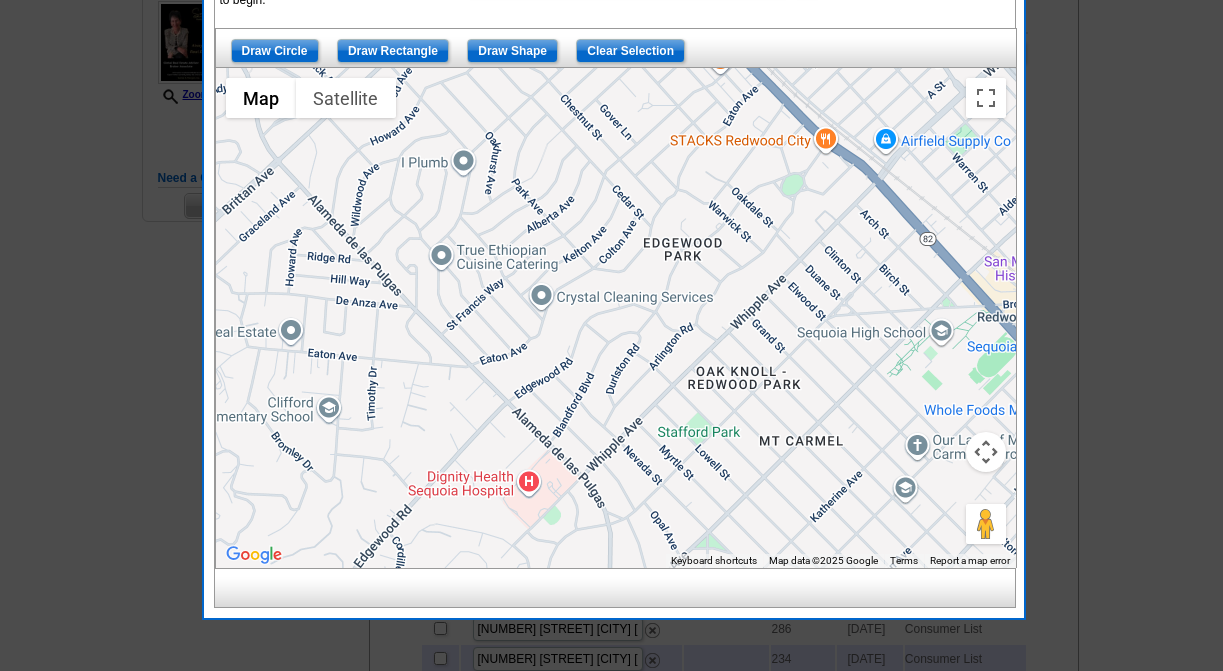 drag, startPoint x: 614, startPoint y: 299, endPoint x: 612, endPoint y: 261, distance: 38.052597 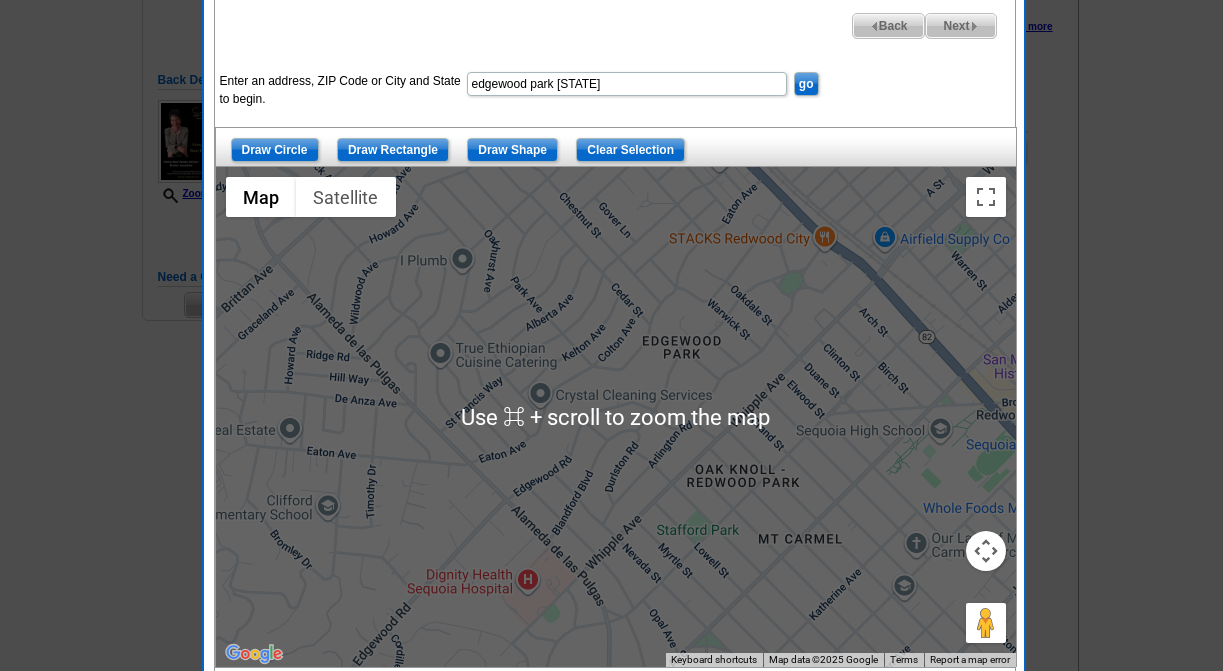 scroll, scrollTop: 374, scrollLeft: 0, axis: vertical 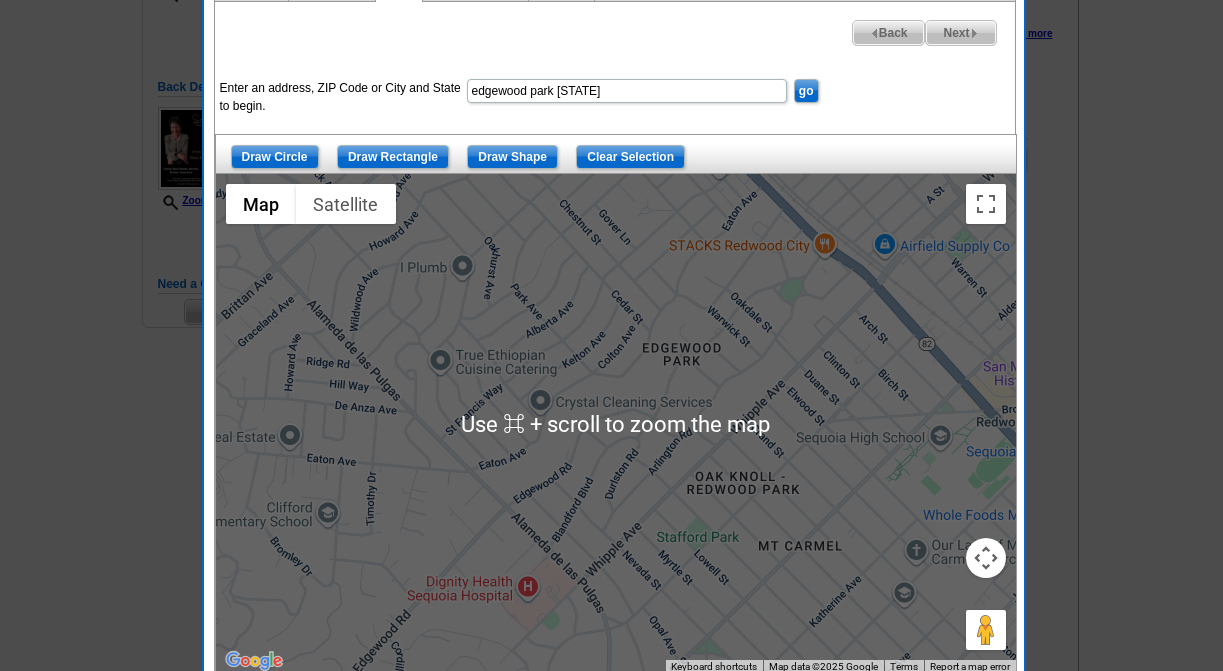 drag, startPoint x: 640, startPoint y: 96, endPoint x: 373, endPoint y: 85, distance: 267.2265 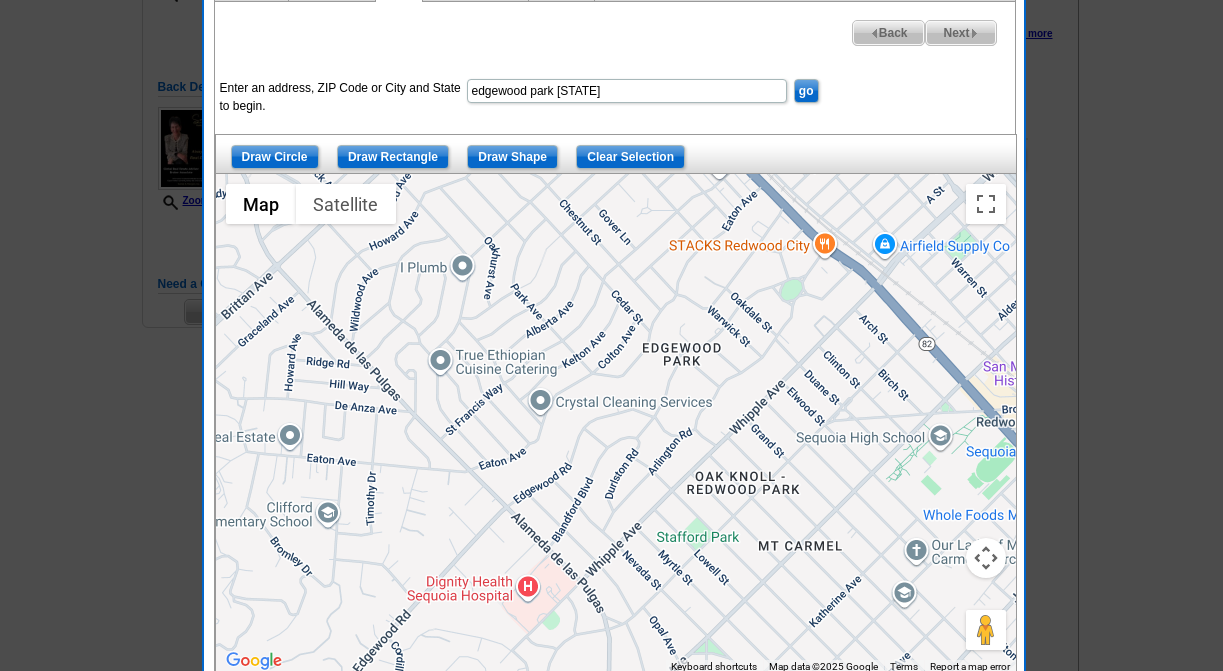 paste on "[NUMBER] [STREET]" 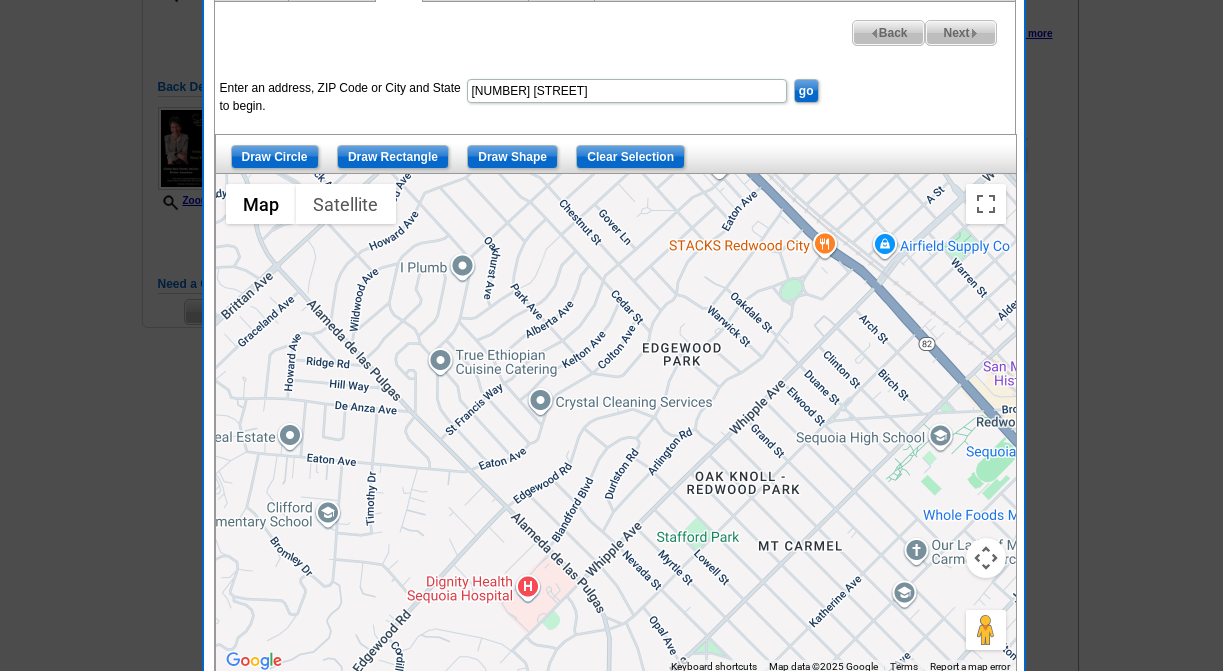 type on "[NUMBER] [STREET]" 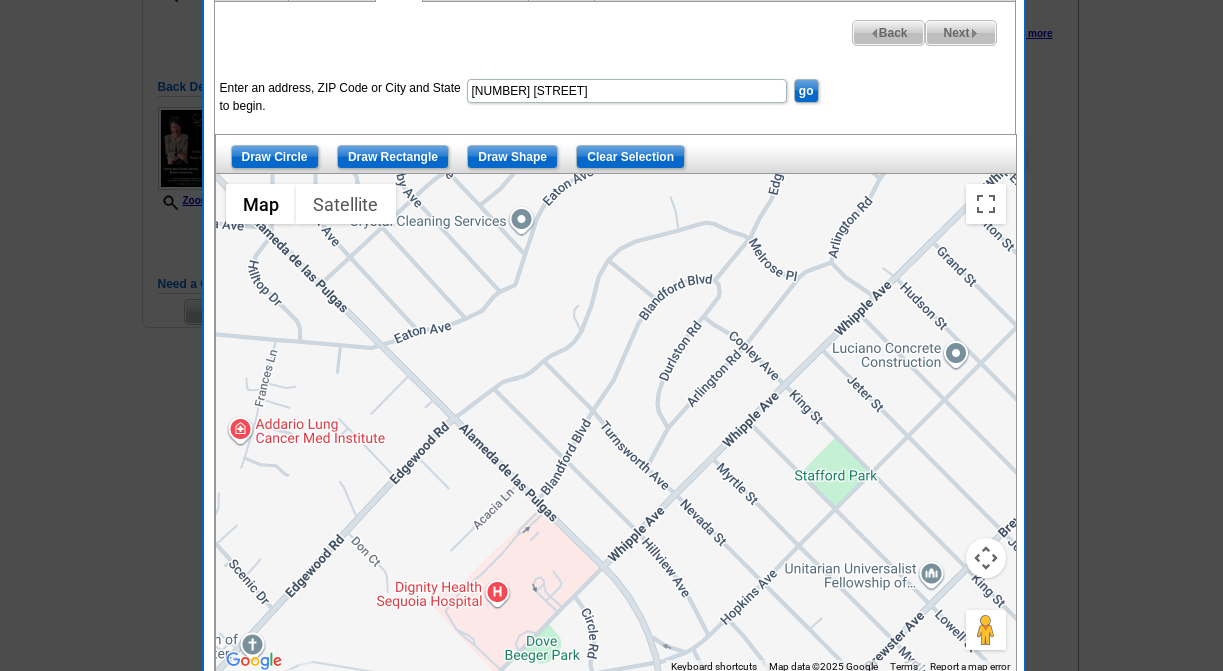 drag, startPoint x: 718, startPoint y: 544, endPoint x: 696, endPoint y: 548, distance: 22.36068 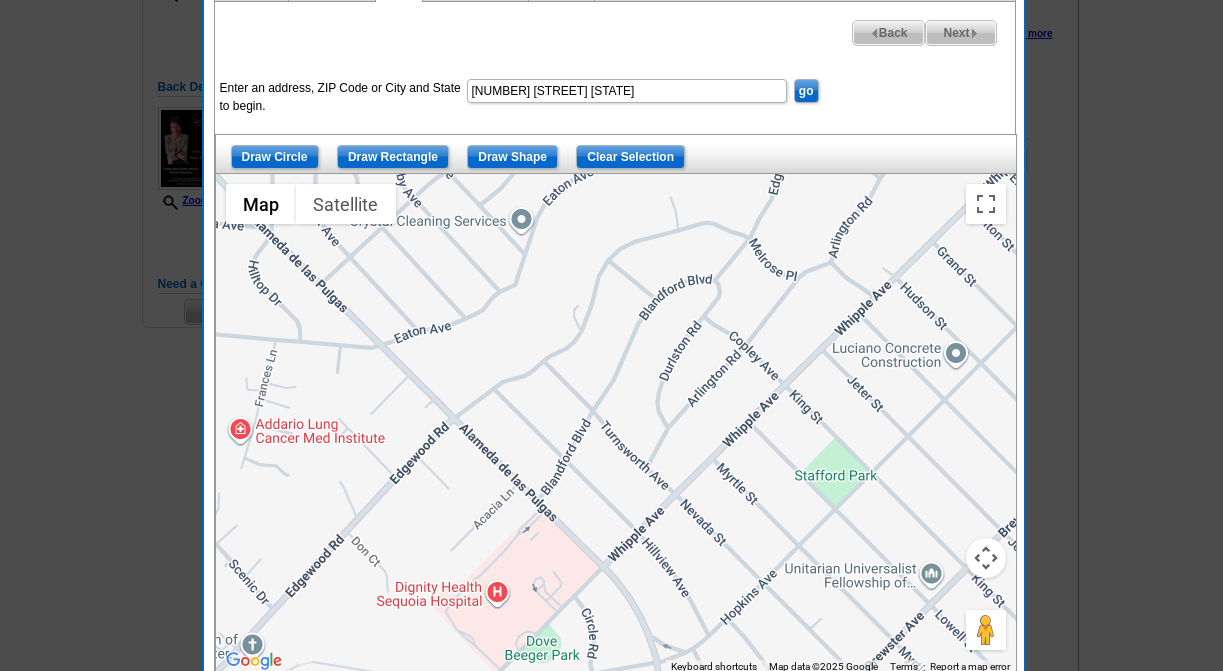 type on "[NUMBER] [STREET] [STATE]" 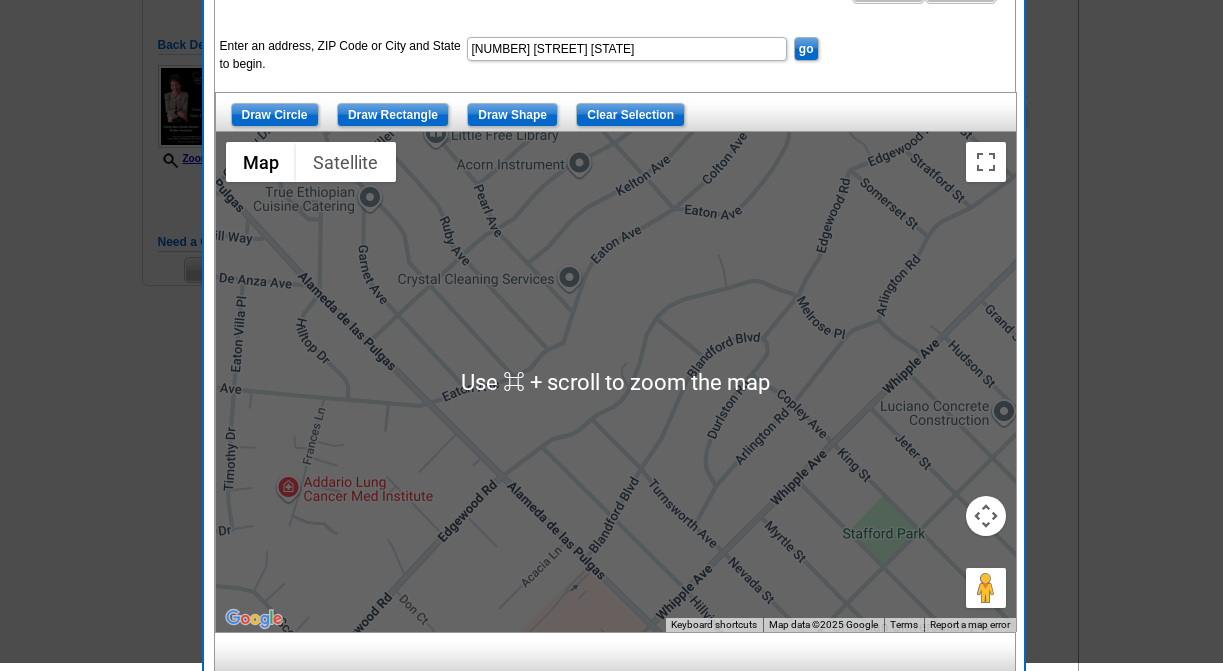 scroll, scrollTop: 421, scrollLeft: 0, axis: vertical 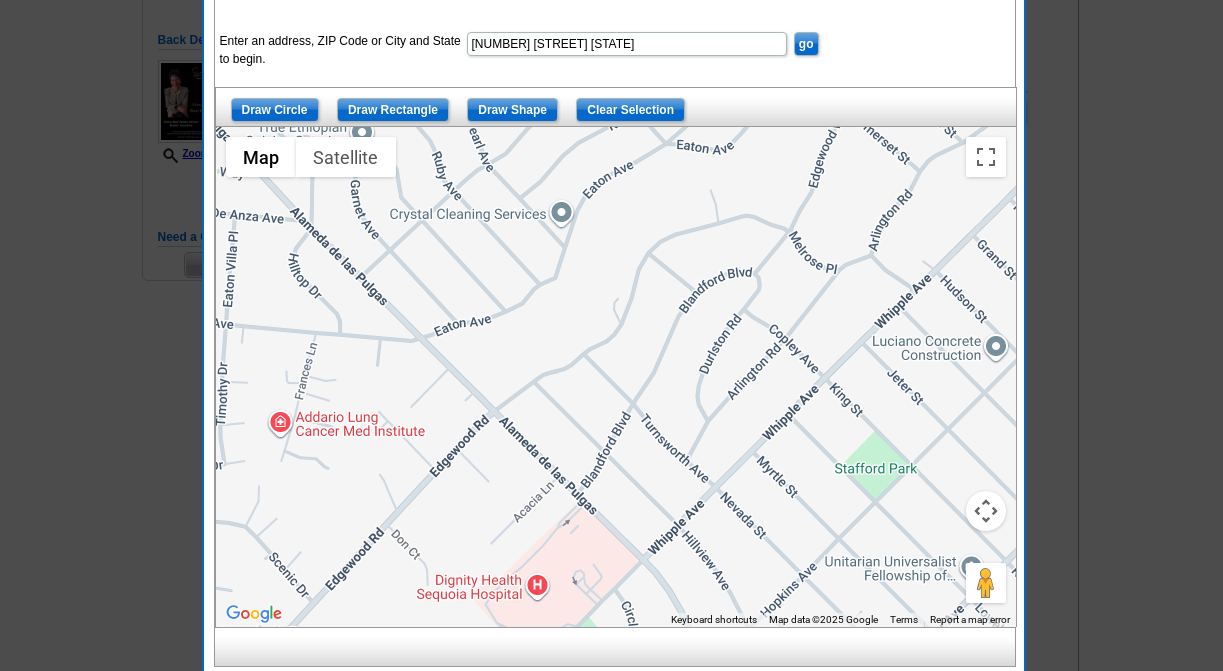 drag, startPoint x: 621, startPoint y: 467, endPoint x: 613, endPoint y: 405, distance: 62.514 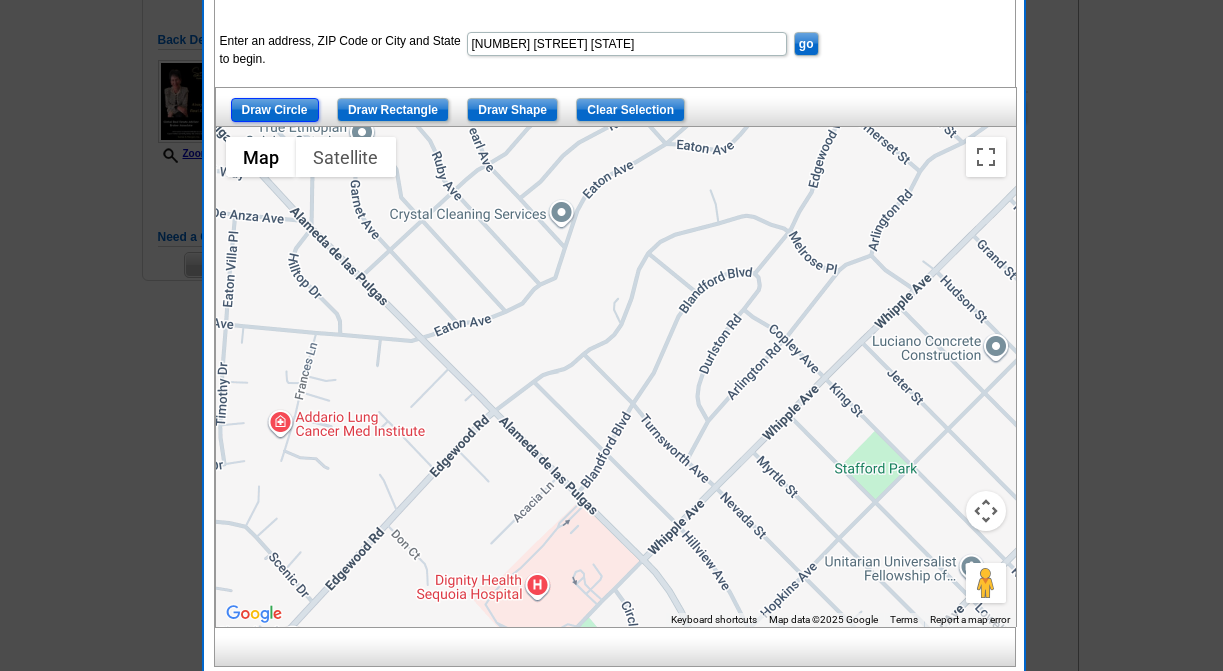 click on "Draw Circle" at bounding box center [275, 110] 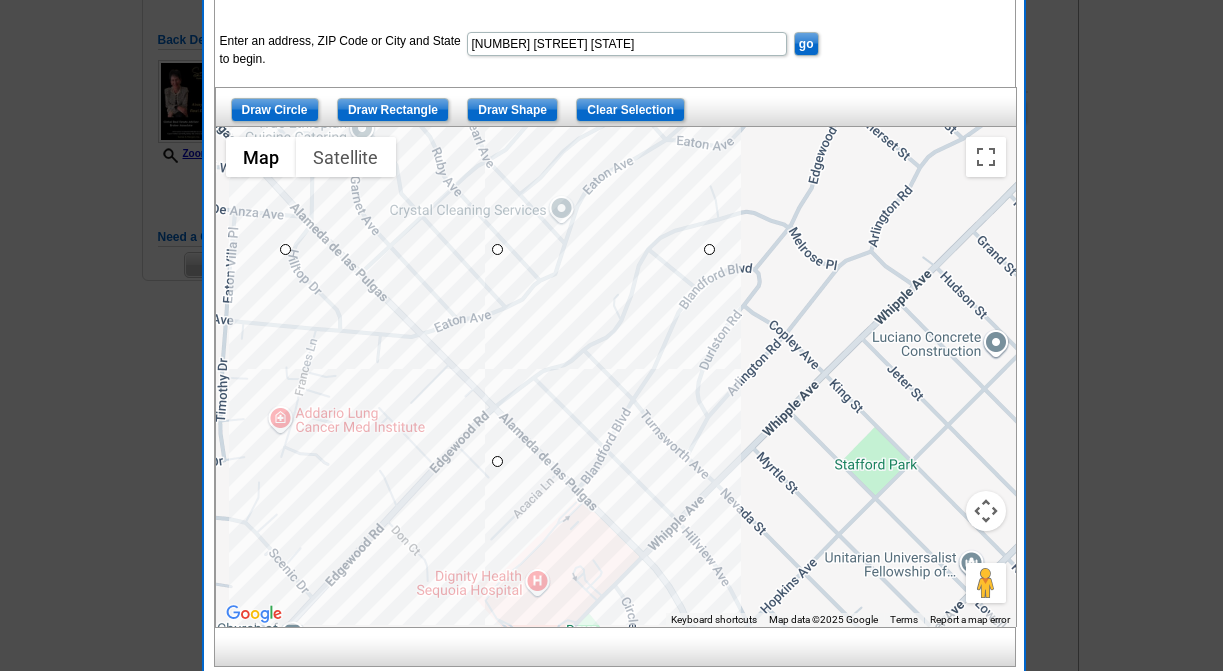drag, startPoint x: 493, startPoint y: 253, endPoint x: 668, endPoint y: 373, distance: 212.19095 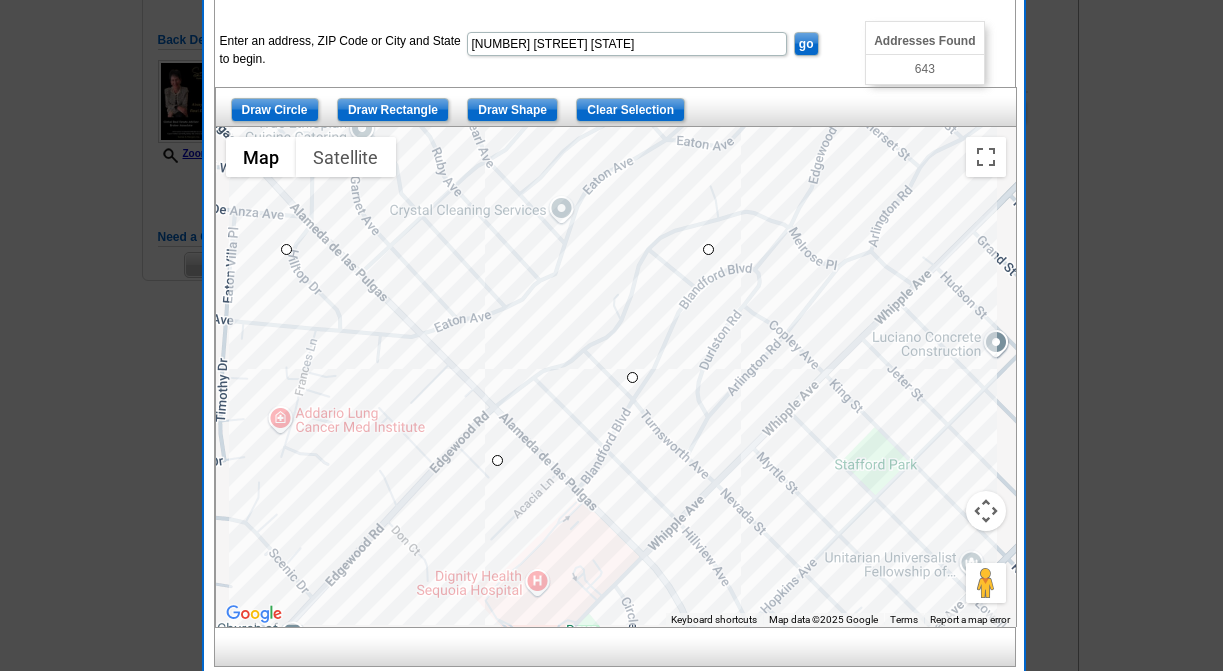 drag, startPoint x: 495, startPoint y: 245, endPoint x: 643, endPoint y: 371, distance: 194.37077 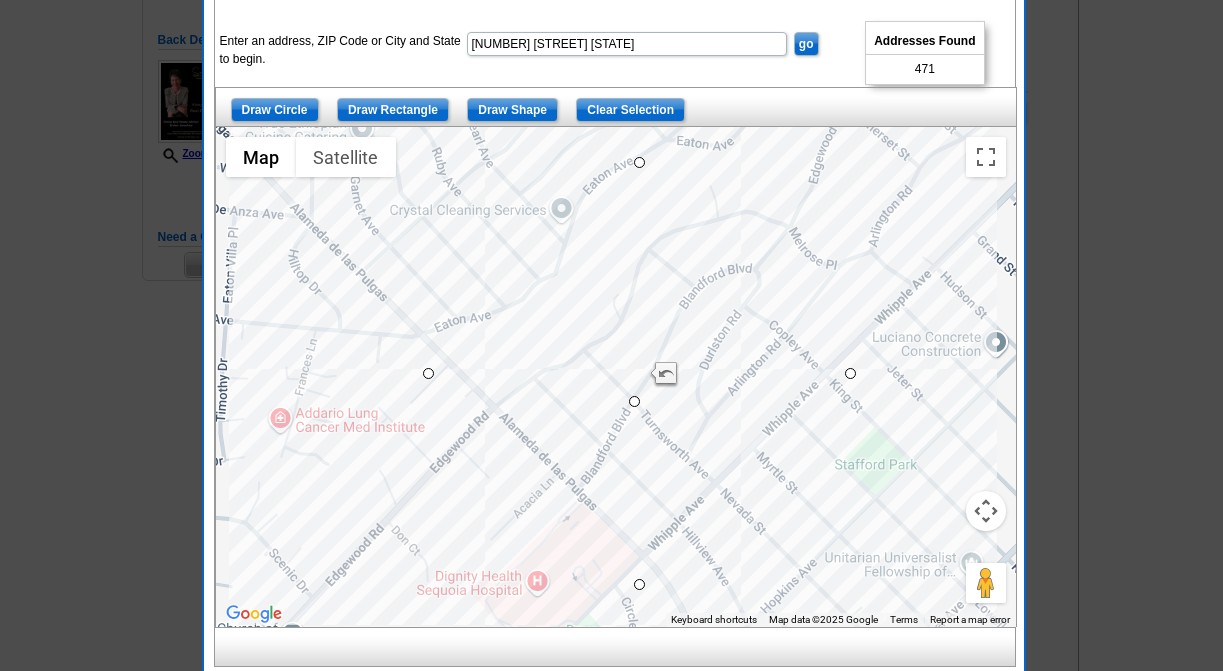 drag, startPoint x: 643, startPoint y: 371, endPoint x: 638, endPoint y: 401, distance: 30.413813 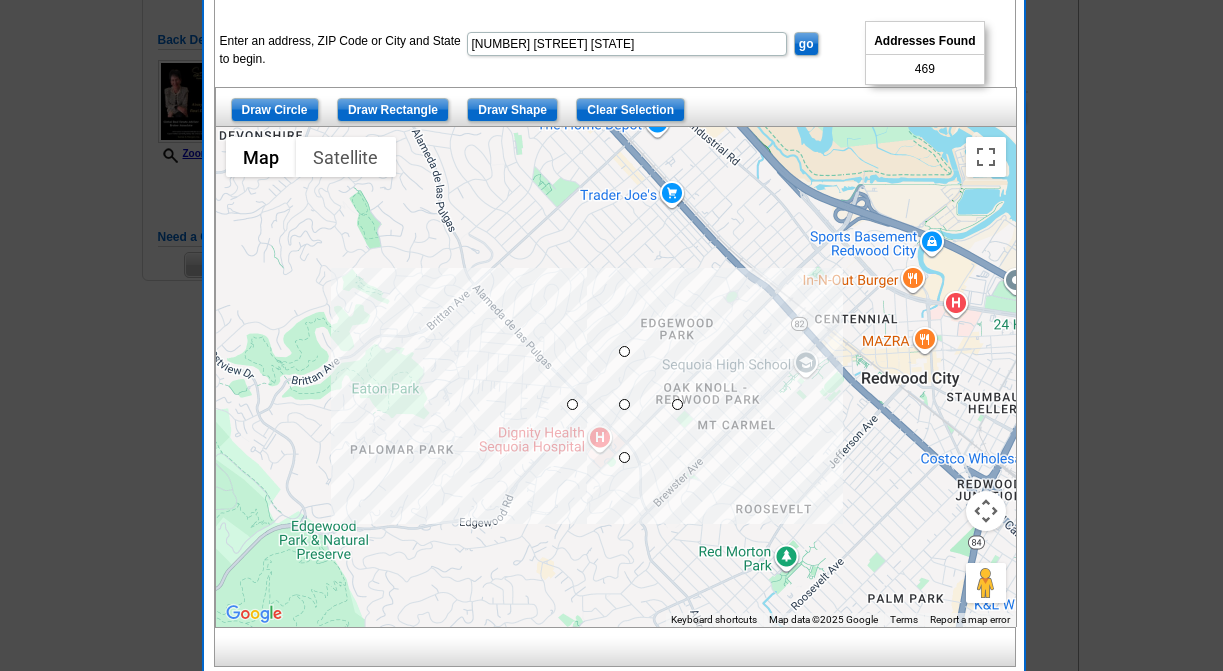 drag, startPoint x: 669, startPoint y: 364, endPoint x: 666, endPoint y: 312, distance: 52.086468 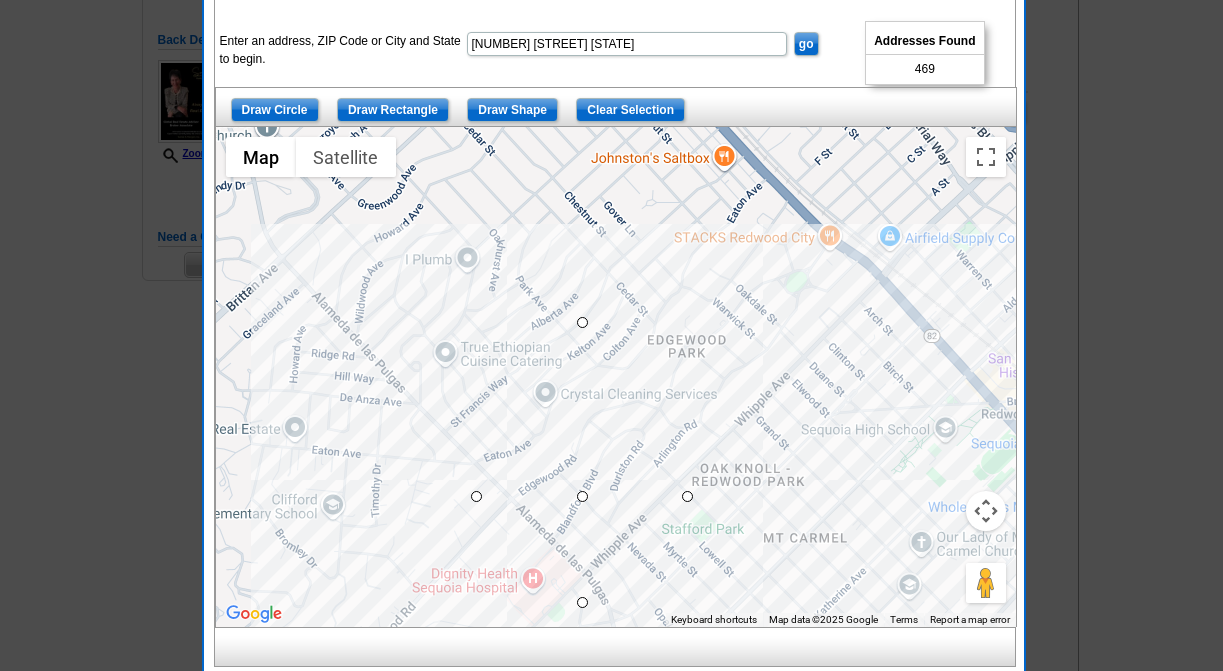 drag, startPoint x: 580, startPoint y: 387, endPoint x: 579, endPoint y: 315, distance: 72.00694 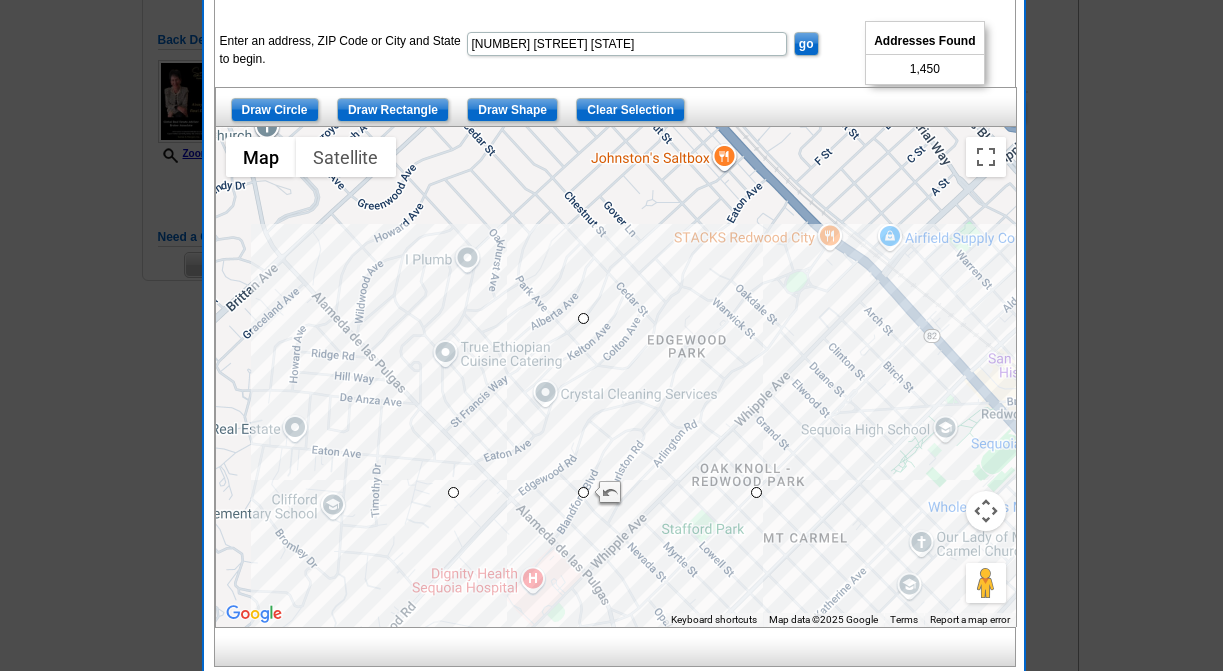 drag, startPoint x: 407, startPoint y: 494, endPoint x: 453, endPoint y: 496, distance: 46.043457 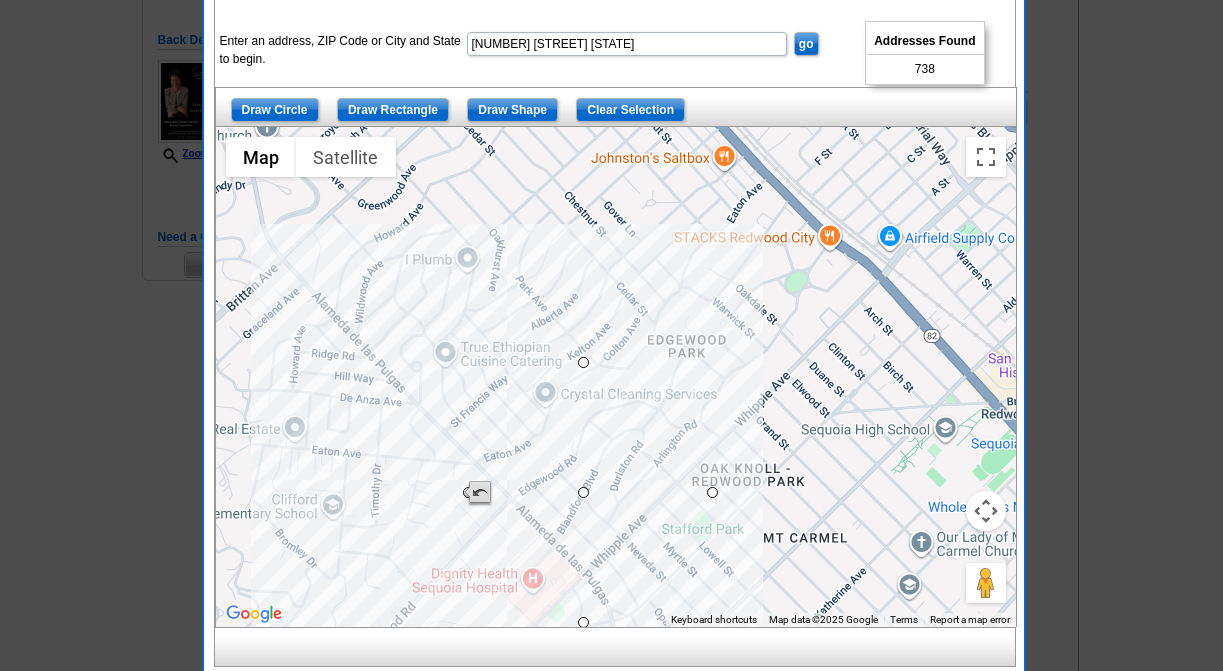 drag, startPoint x: 453, startPoint y: 496, endPoint x: 470, endPoint y: 494, distance: 17.117243 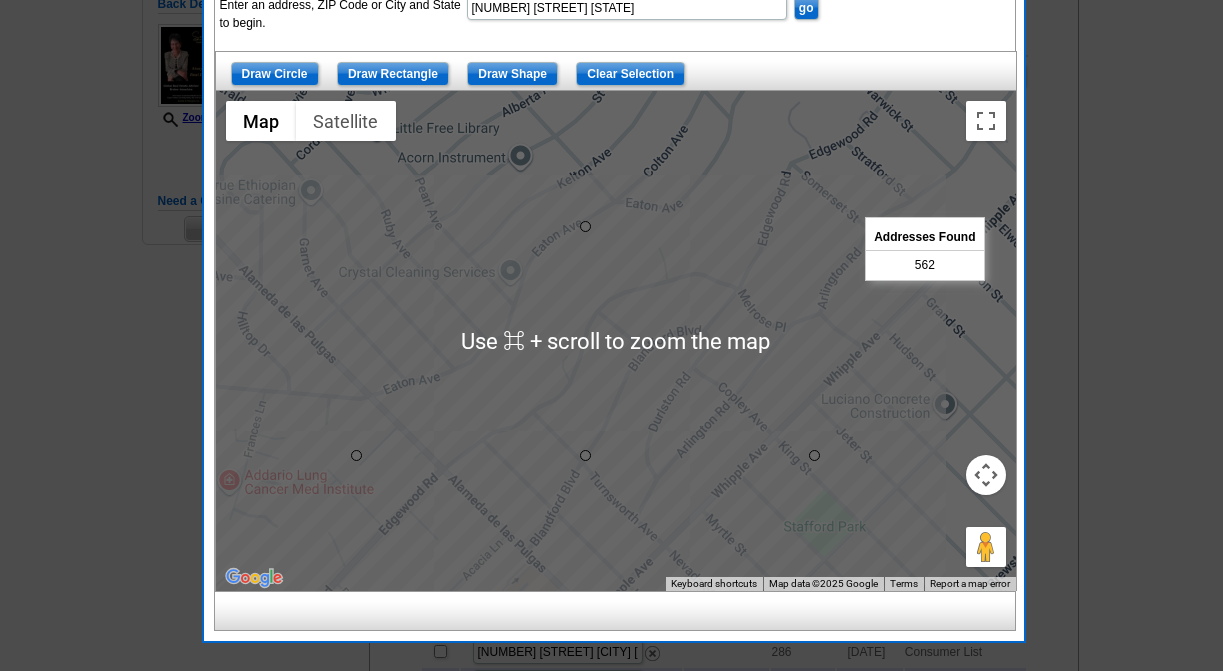 scroll, scrollTop: 458, scrollLeft: 0, axis: vertical 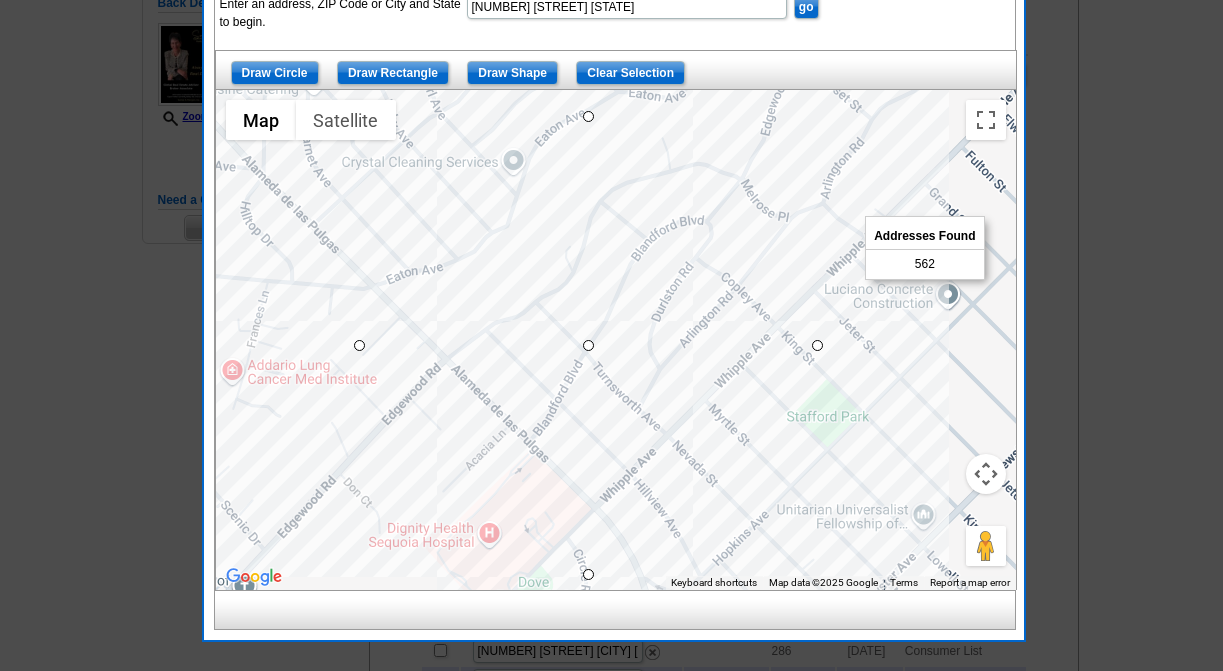drag, startPoint x: 908, startPoint y: 451, endPoint x: 911, endPoint y: 339, distance: 112.04017 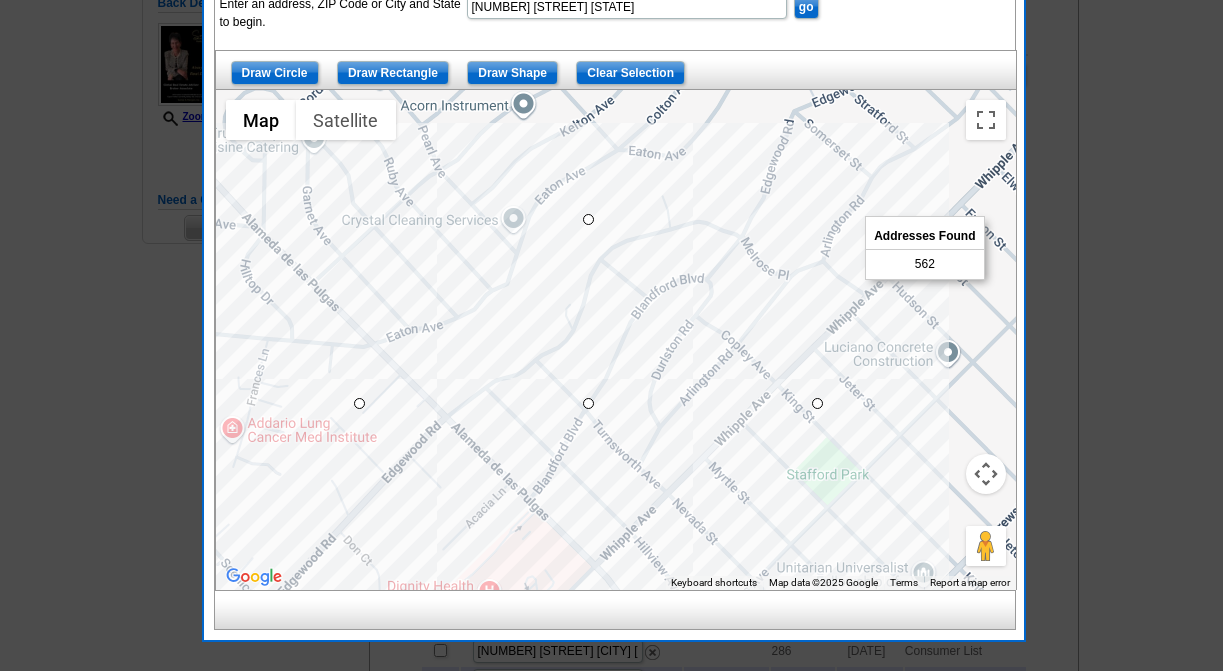 drag, startPoint x: 590, startPoint y: 120, endPoint x: 567, endPoint y: 226, distance: 108.46658 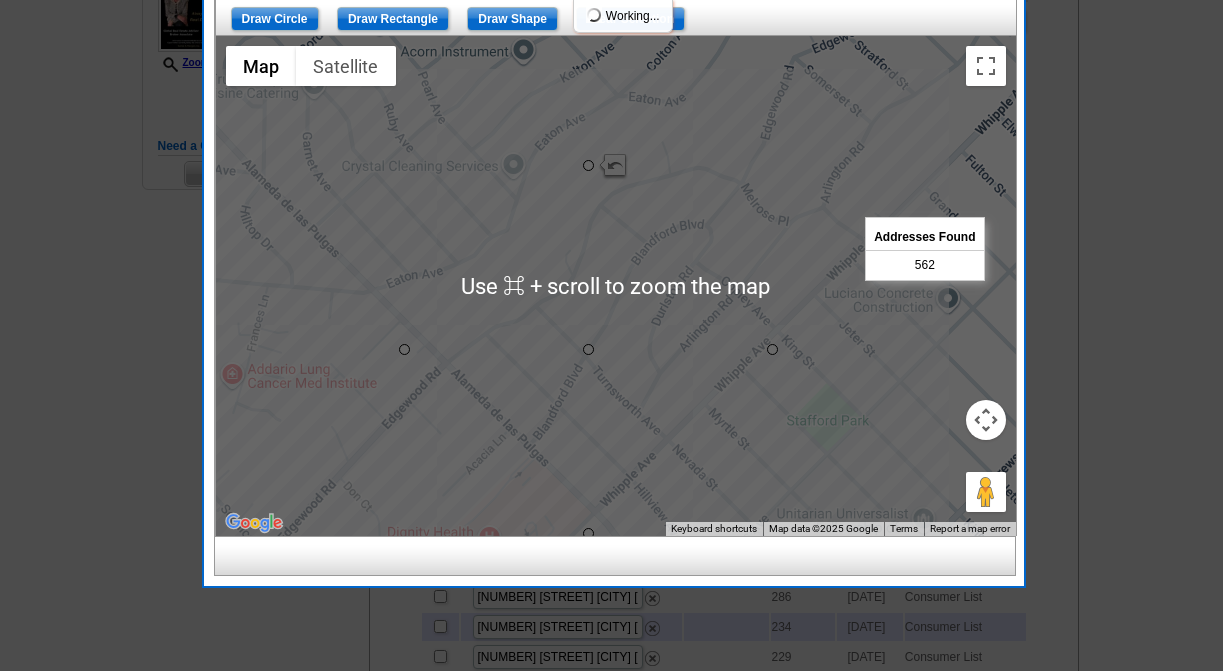 scroll, scrollTop: 513, scrollLeft: 0, axis: vertical 